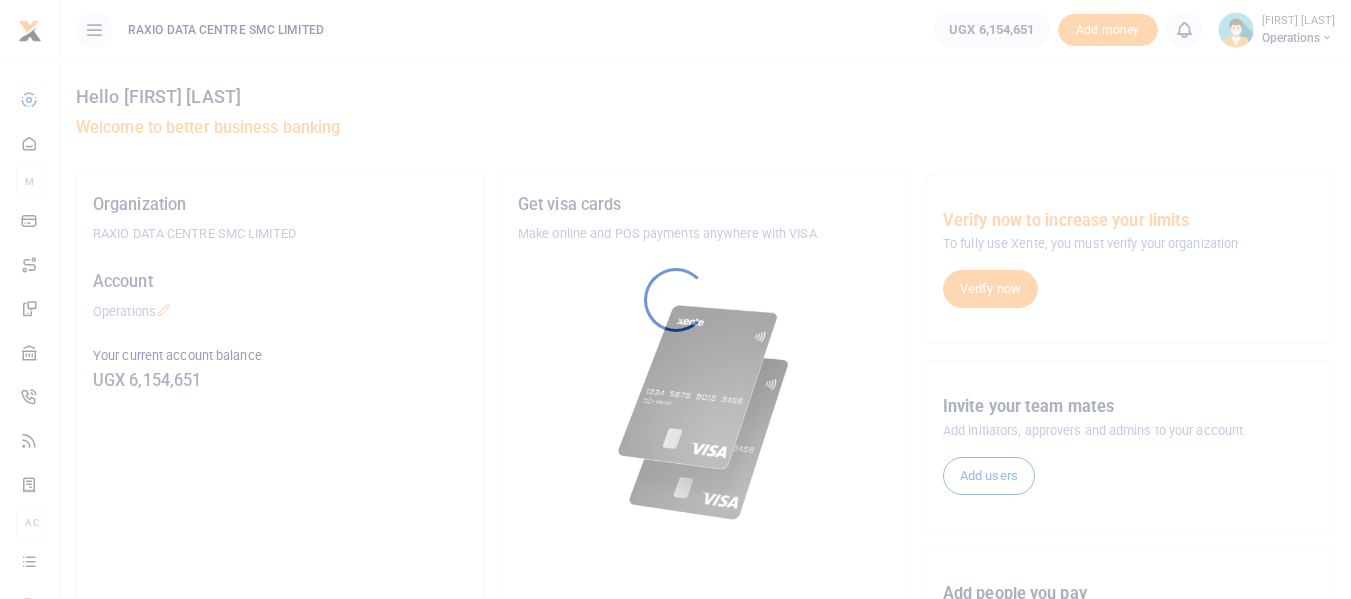scroll, scrollTop: 0, scrollLeft: 0, axis: both 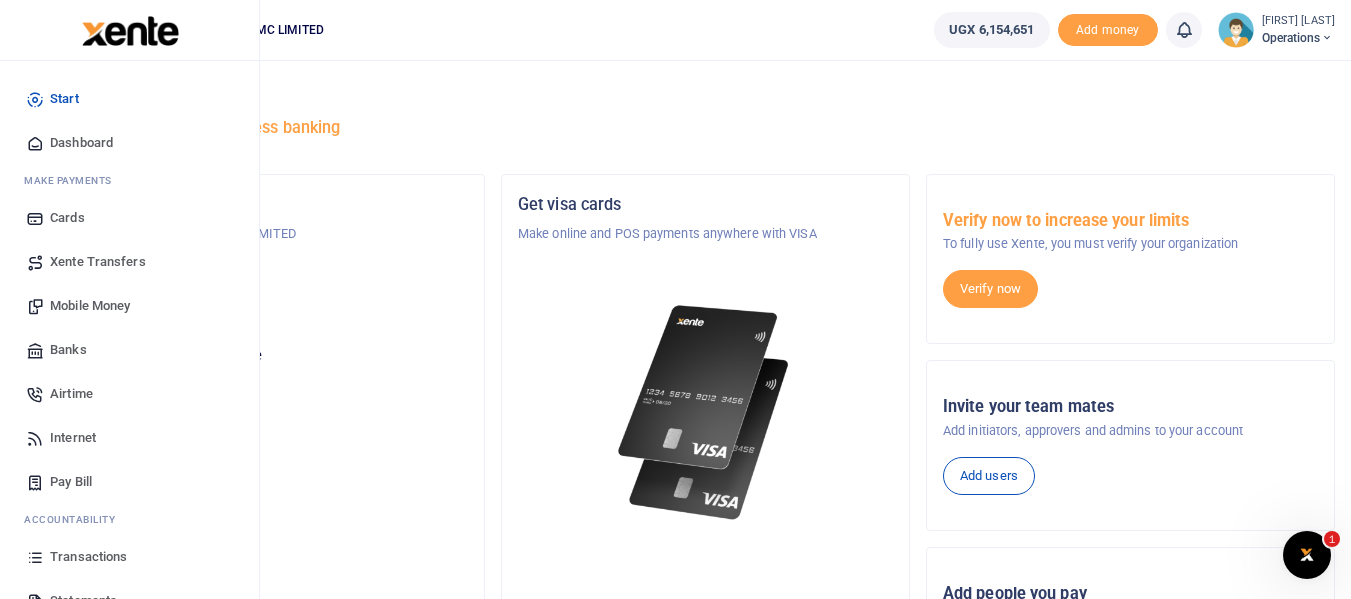click on "Mobile Money" at bounding box center [90, 306] 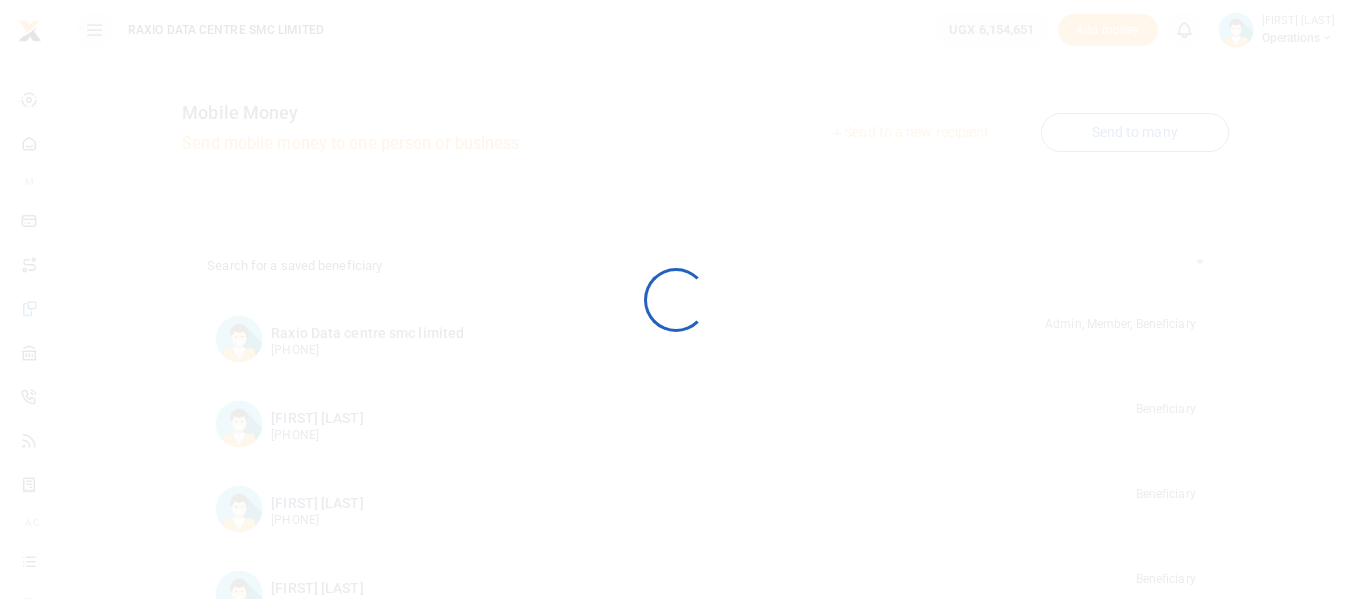 scroll, scrollTop: 0, scrollLeft: 0, axis: both 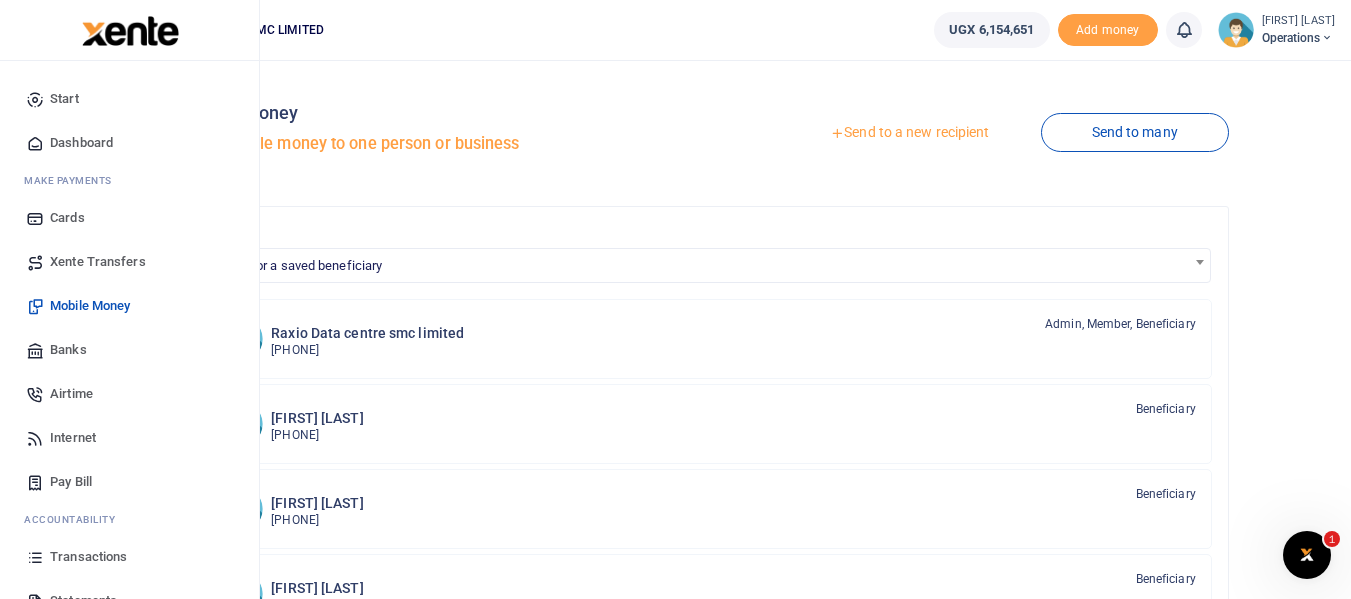click on "Xente Transfers" at bounding box center (98, 262) 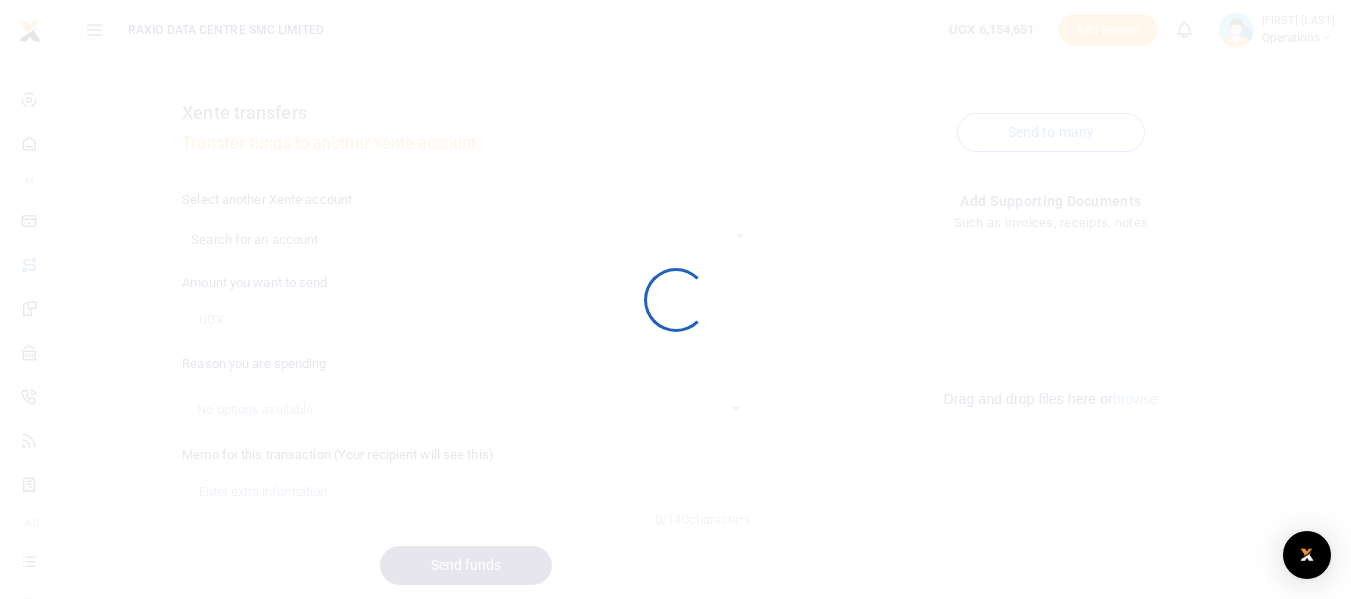 scroll, scrollTop: 0, scrollLeft: 0, axis: both 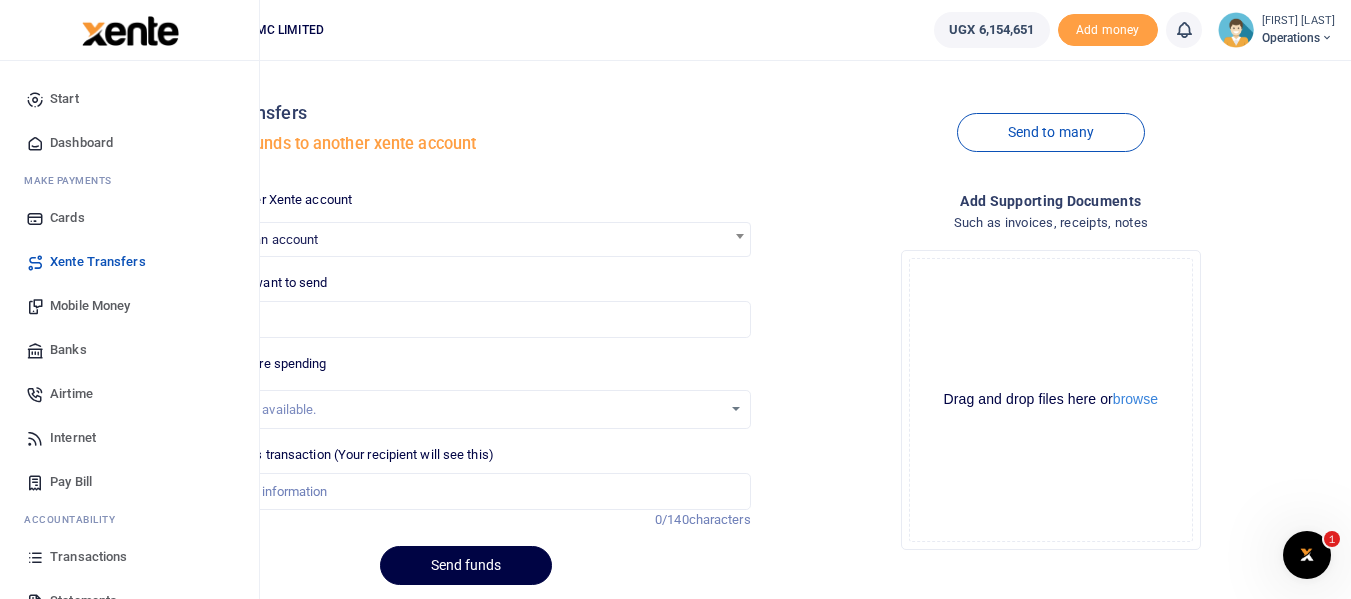 click on "Mobile Money" at bounding box center [90, 306] 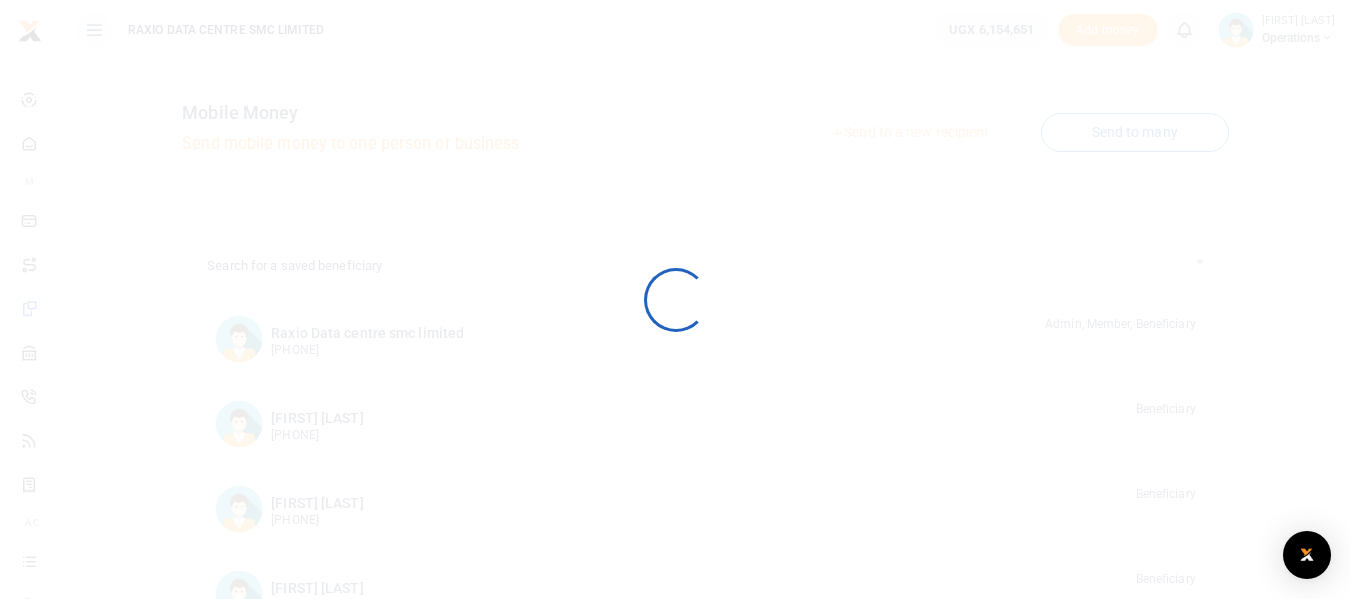 scroll, scrollTop: 0, scrollLeft: 0, axis: both 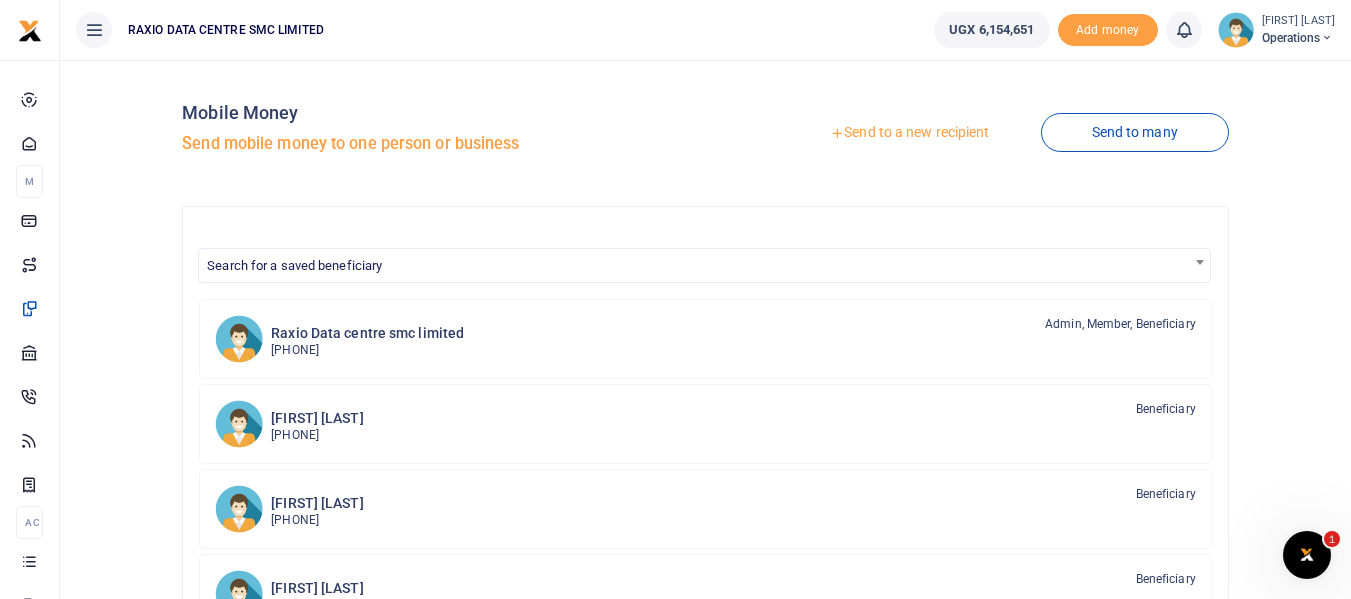click on "Send to a new recipient" at bounding box center (909, 133) 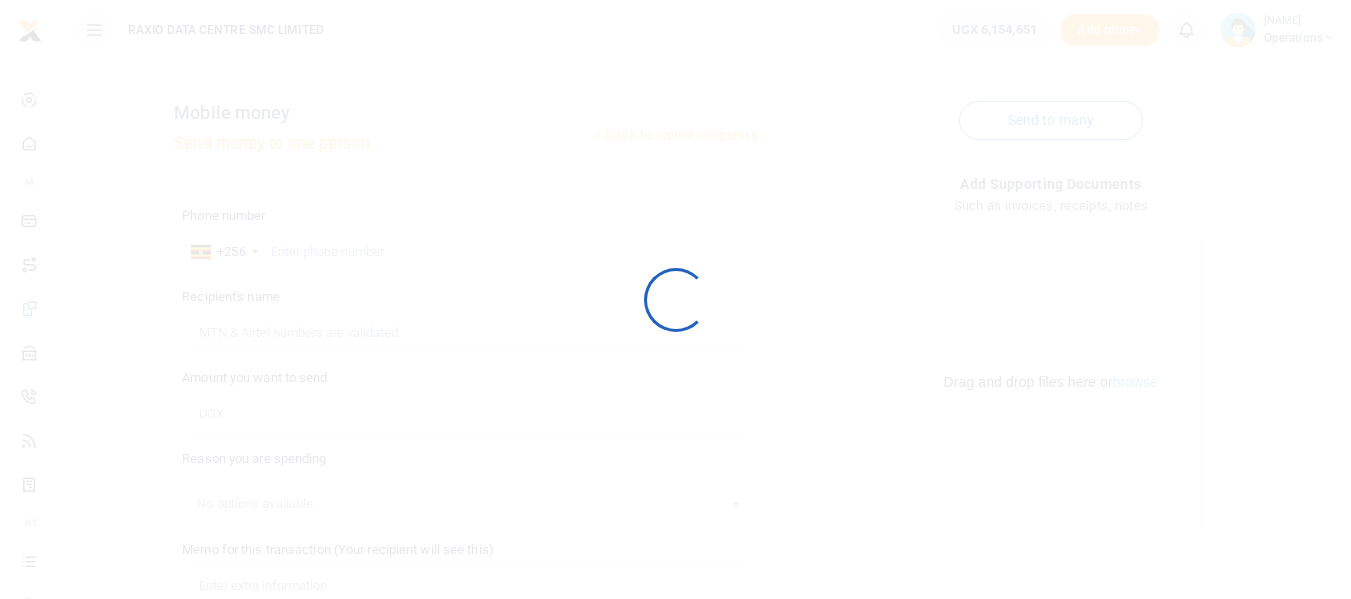 scroll, scrollTop: 0, scrollLeft: 0, axis: both 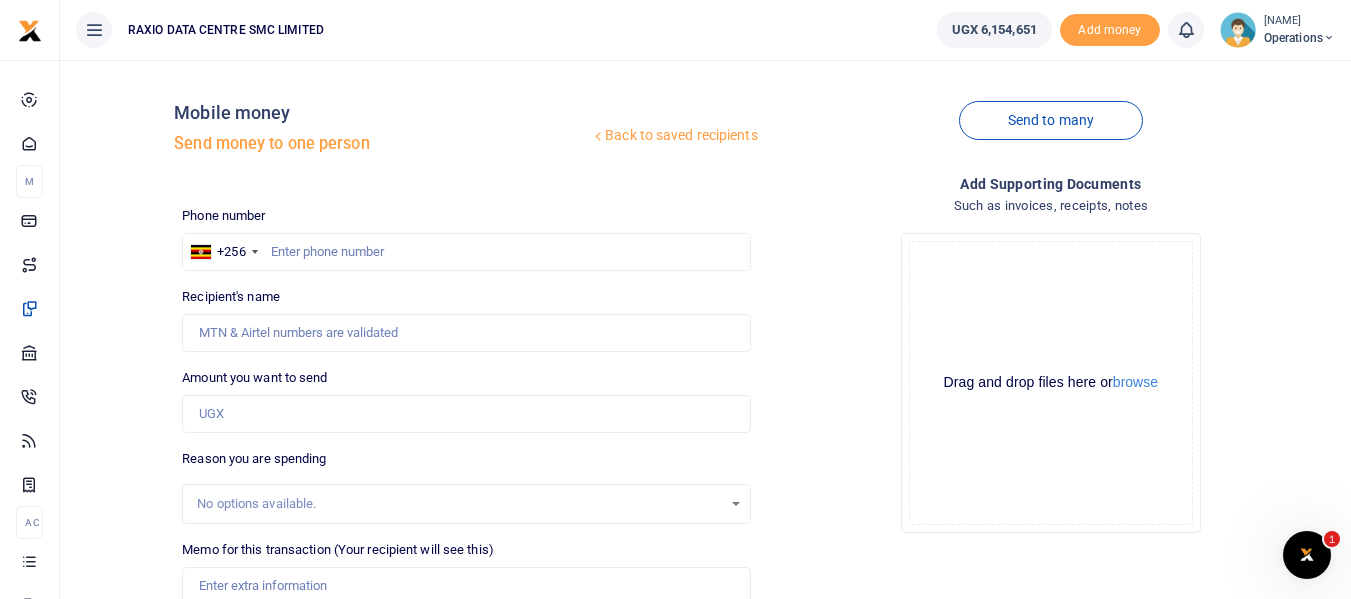 click on "Send to many" at bounding box center (1051, 133) 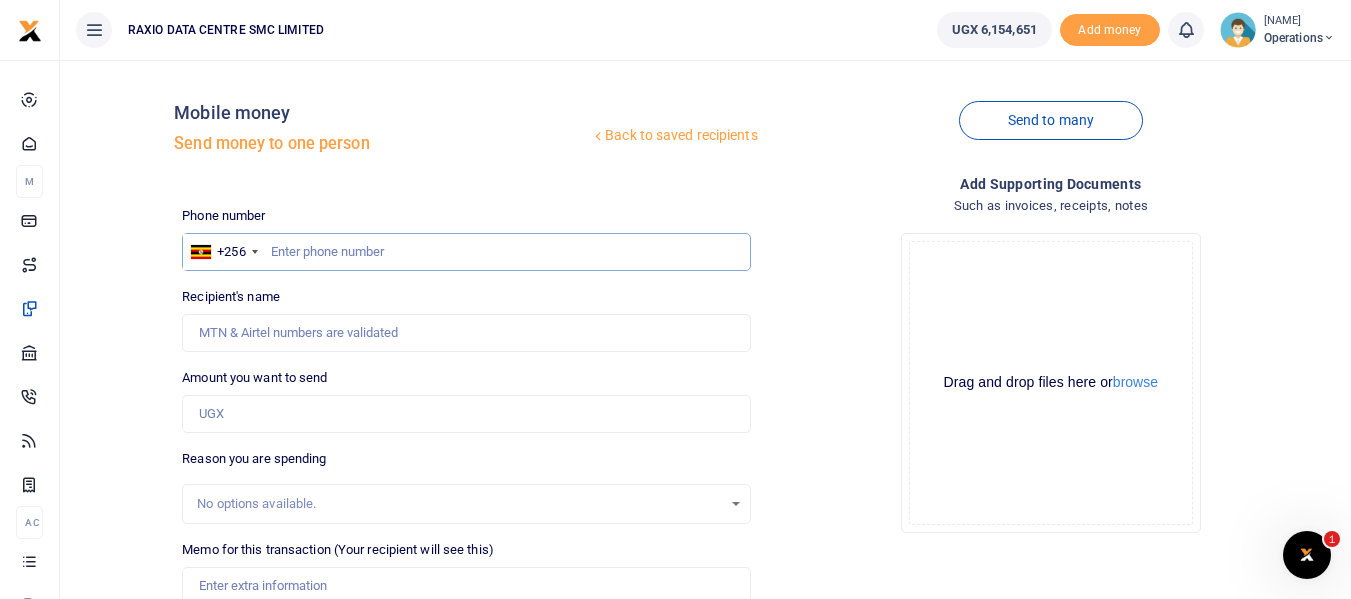 click at bounding box center (466, 252) 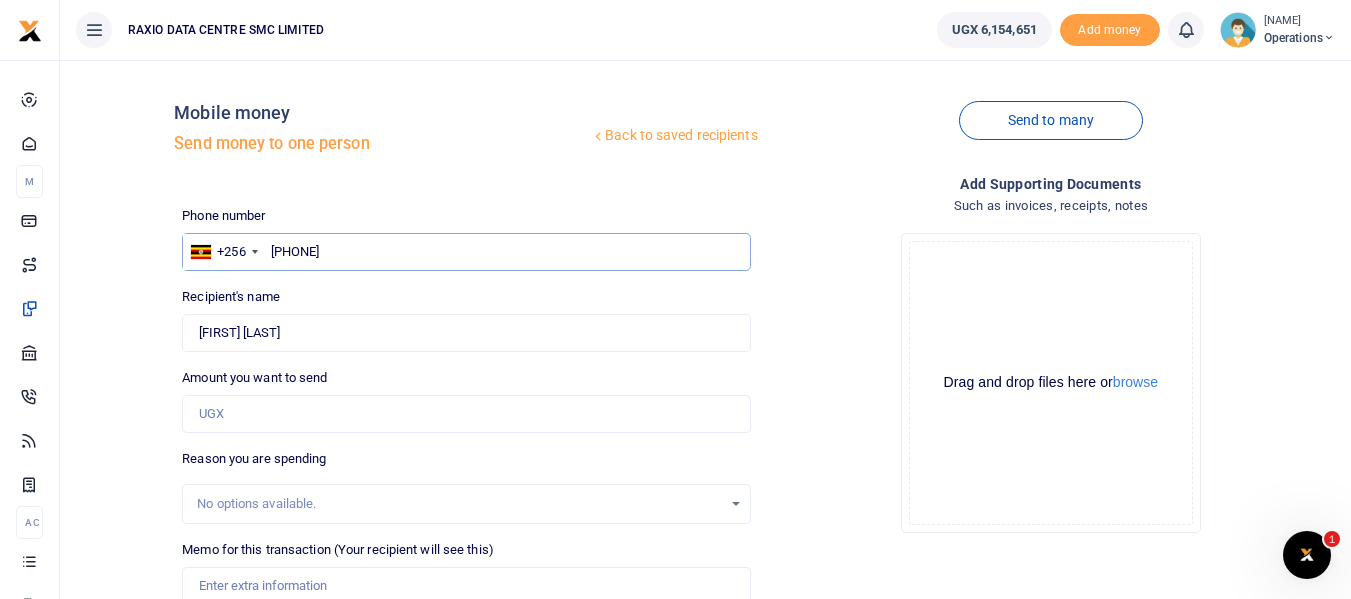 type on "772122675" 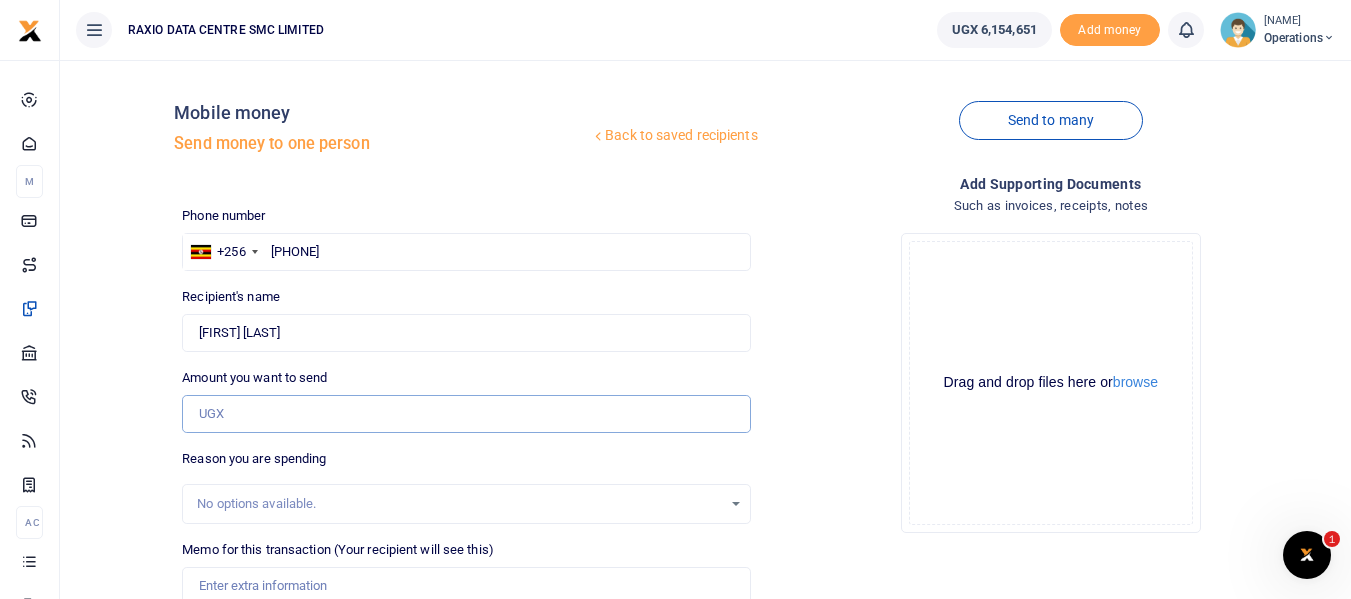 click on "Amount you want to send" at bounding box center [466, 414] 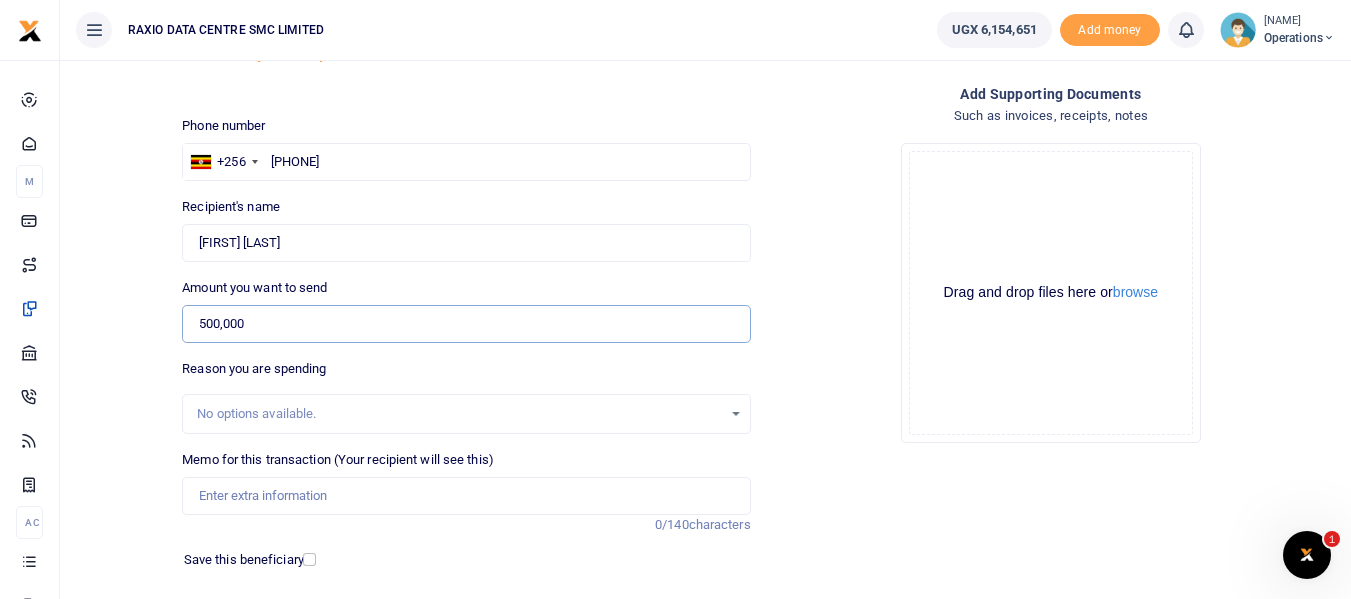 scroll, scrollTop: 200, scrollLeft: 0, axis: vertical 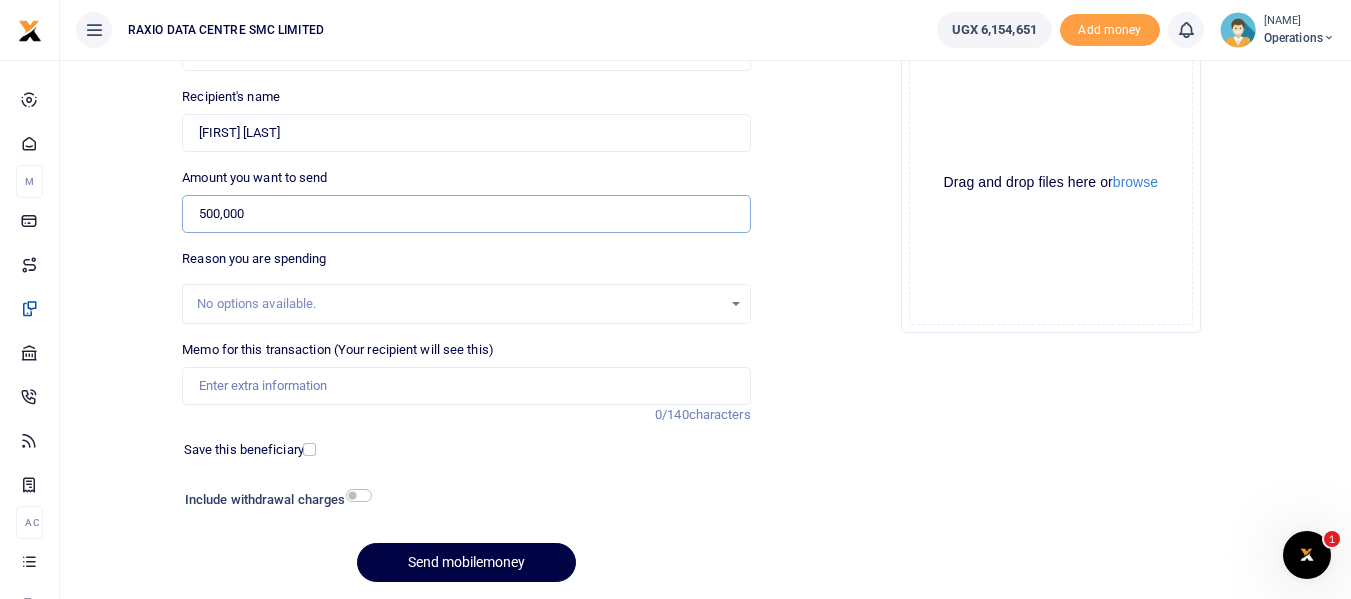 type on "500,000" 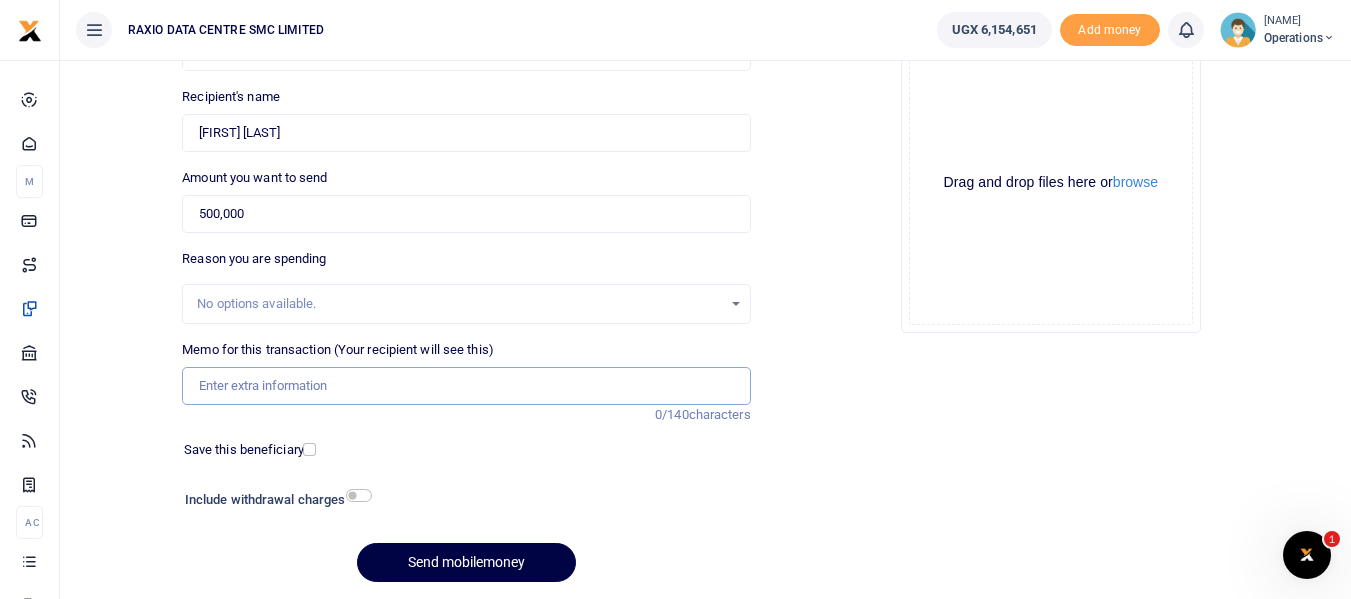 click on "Memo for this transaction (Your recipient will see this)" at bounding box center (466, 386) 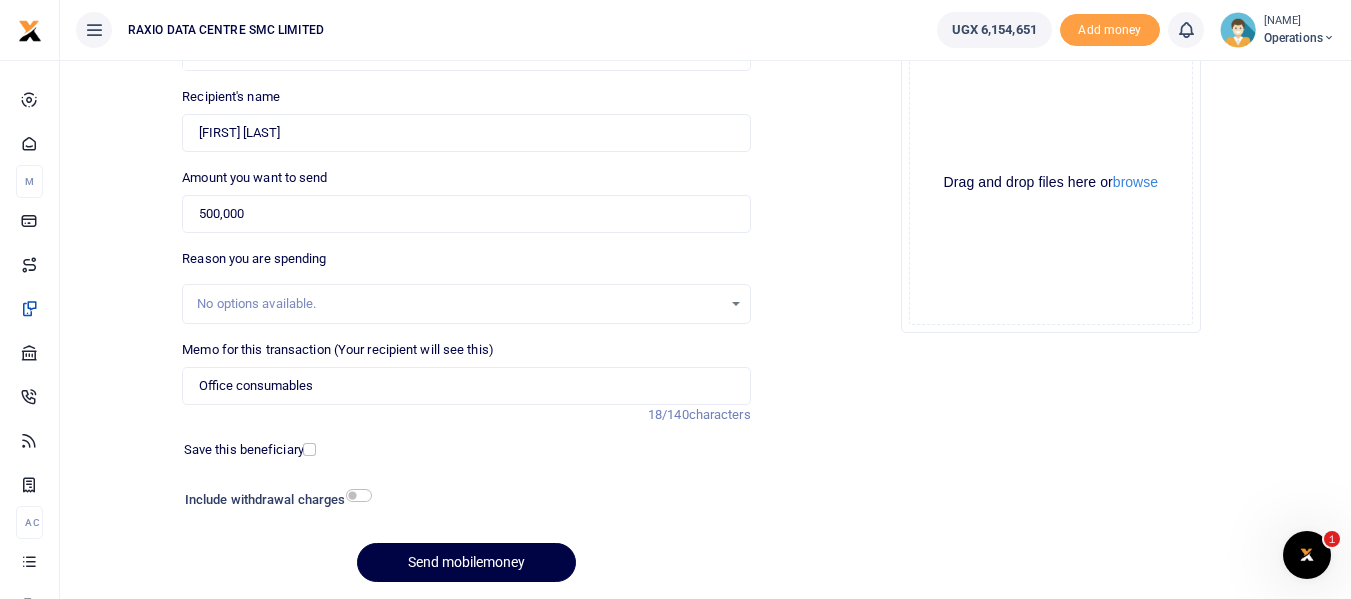 click on "Add supporting Documents
Such as invoices, receipts, notes
Drop your files here Drag and drop files here or  browse Powered by  Uppy" at bounding box center [1051, 286] 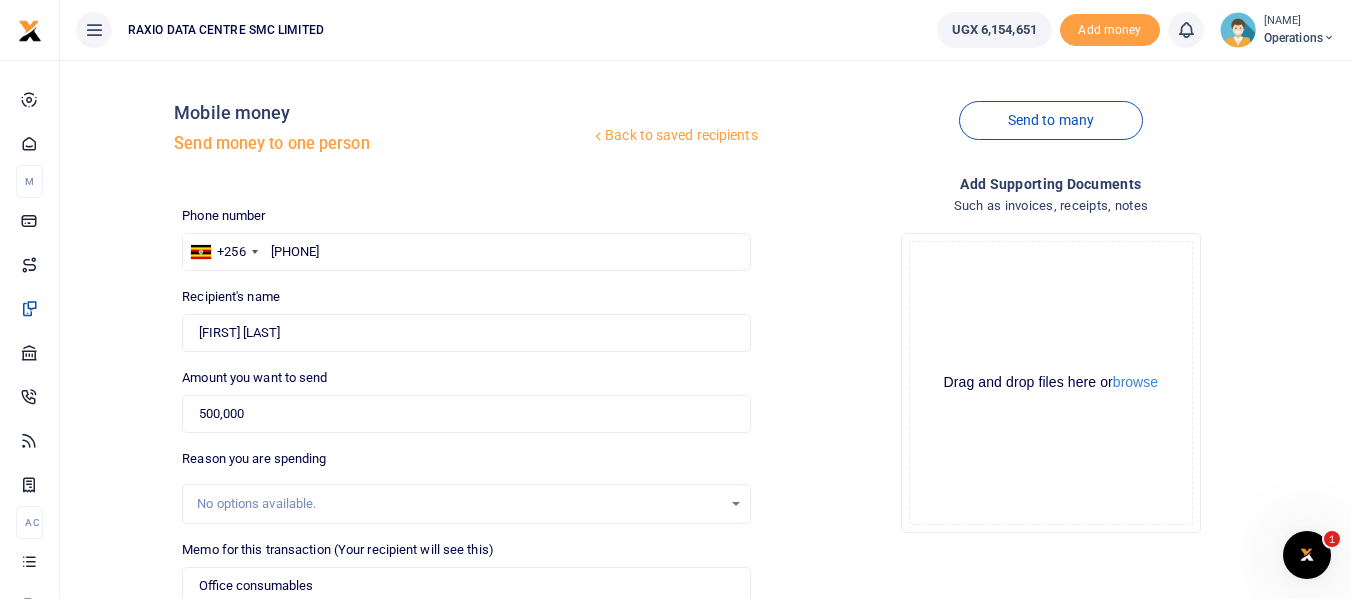 scroll, scrollTop: 267, scrollLeft: 0, axis: vertical 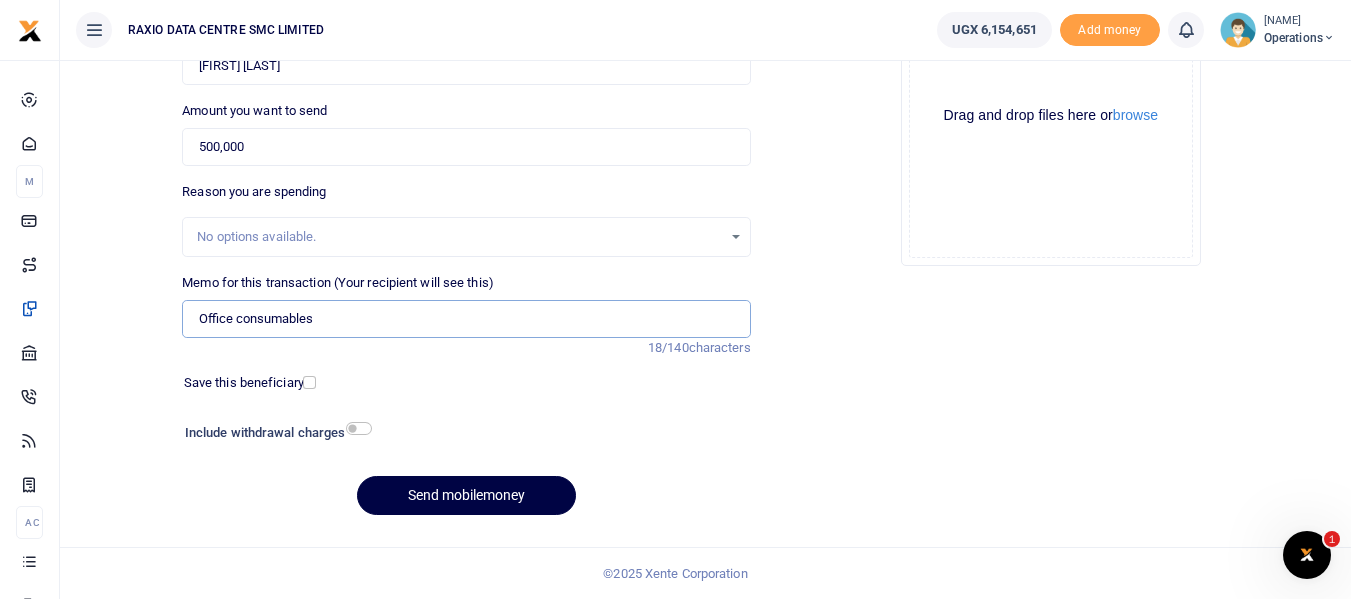 click on "Office consumables" at bounding box center (466, 319) 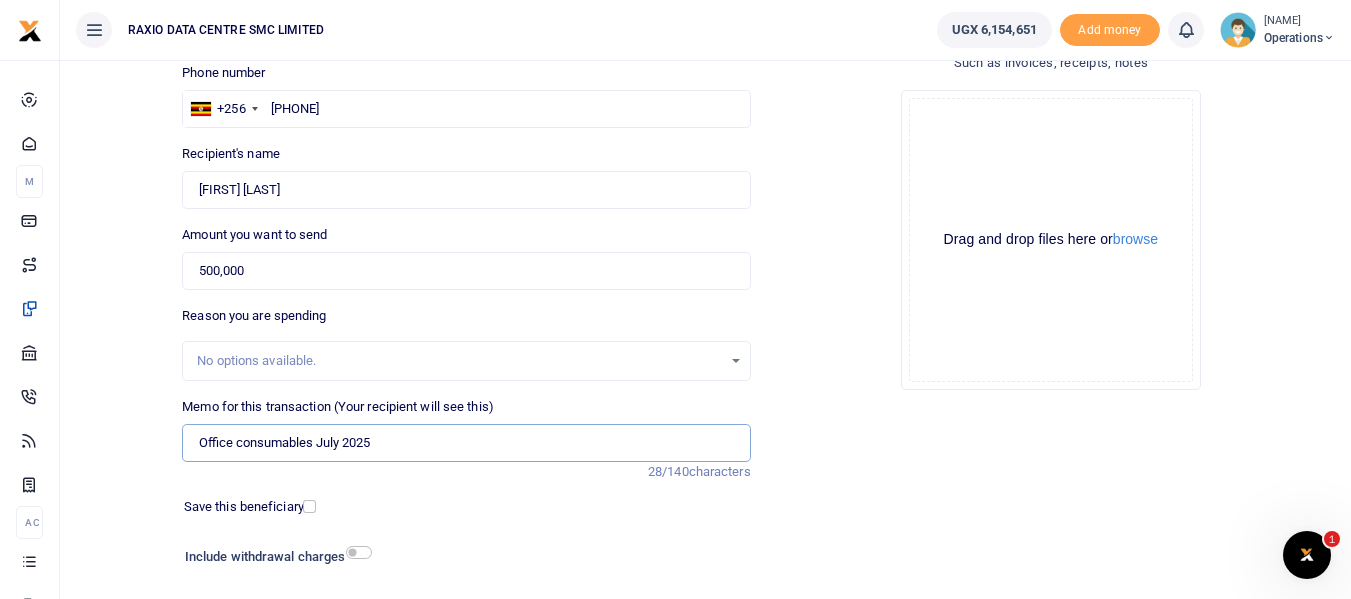 scroll, scrollTop: 267, scrollLeft: 0, axis: vertical 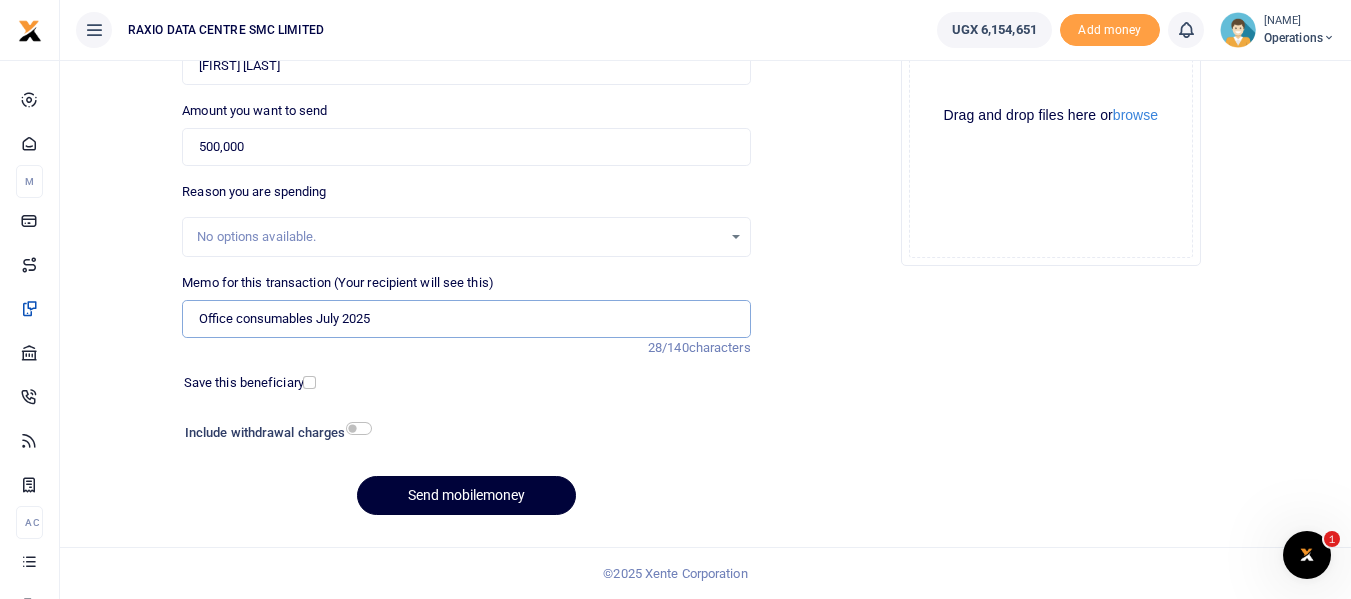 type on "Office consumables July 2025" 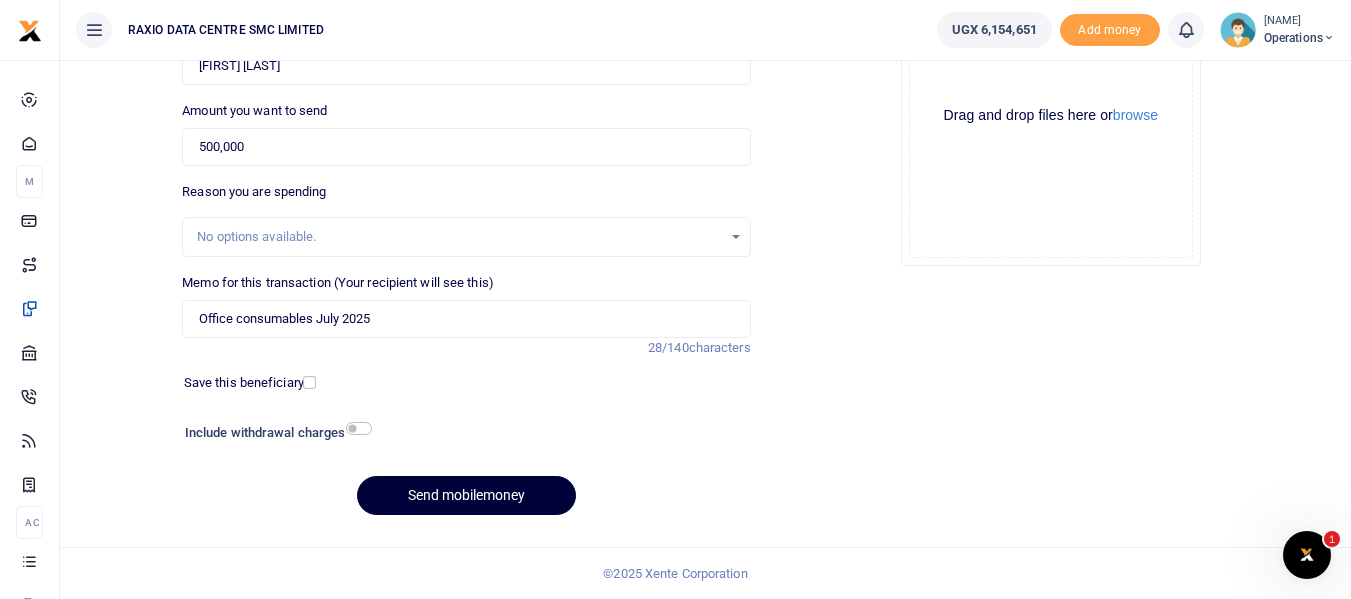 click on "Send mobilemoney" at bounding box center (466, 495) 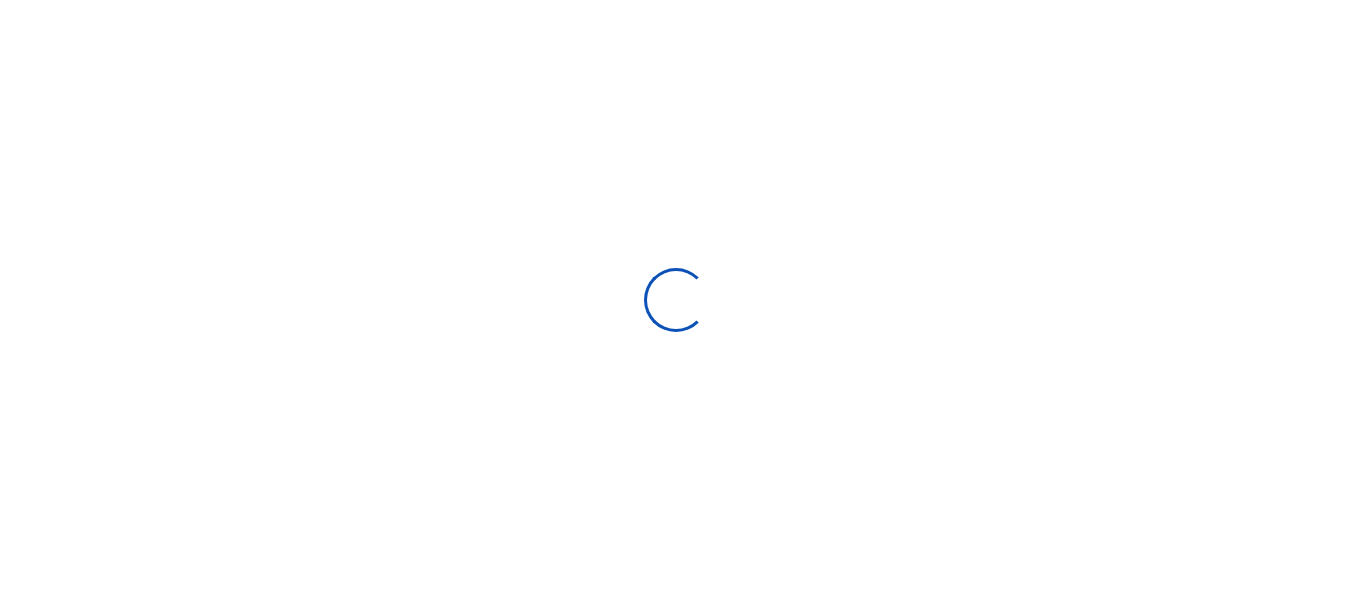 scroll, scrollTop: 267, scrollLeft: 0, axis: vertical 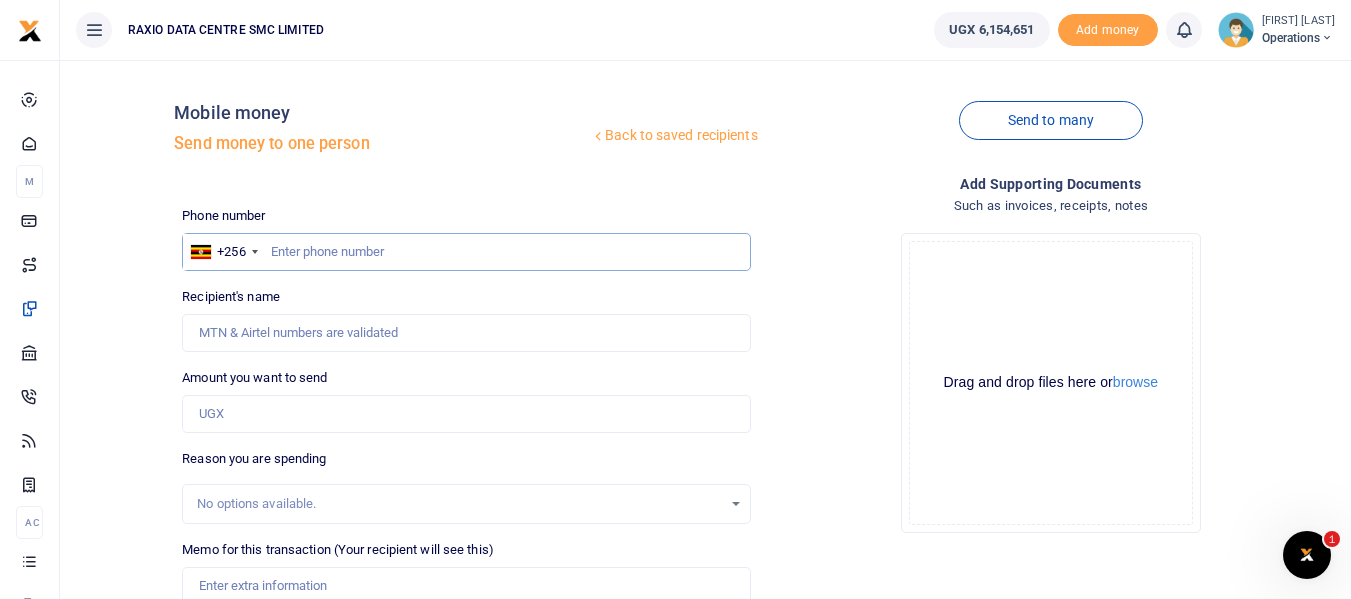 click at bounding box center (466, 252) 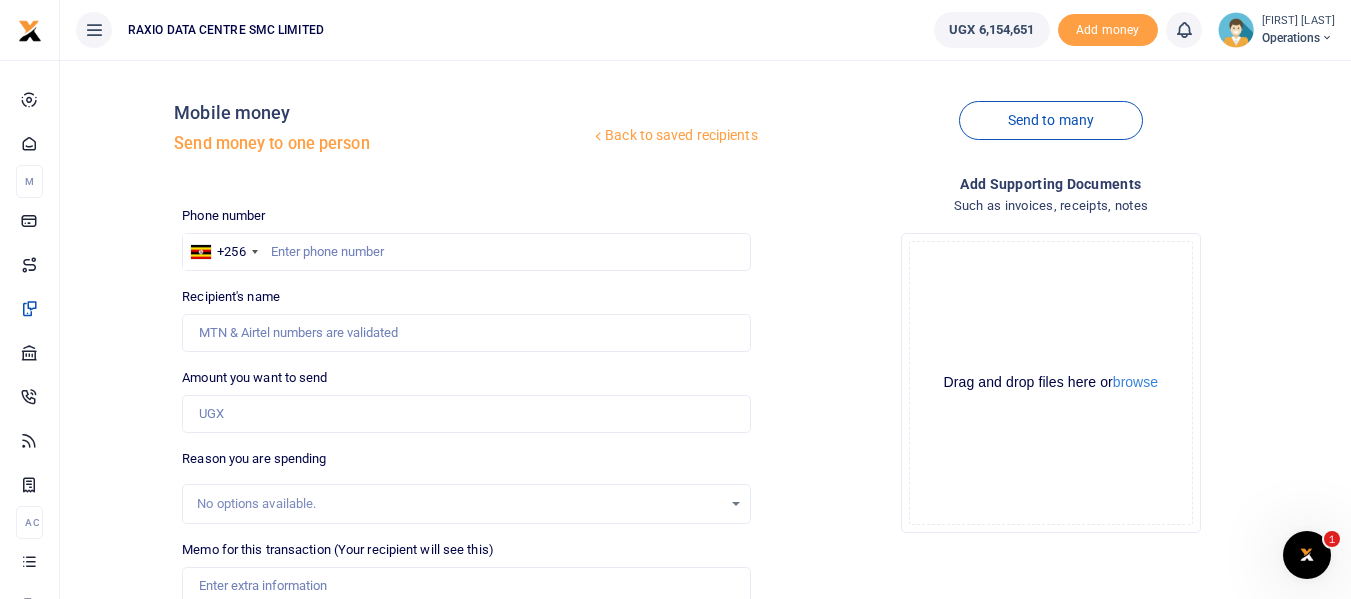 click on "Back to saved recipients" at bounding box center [674, 136] 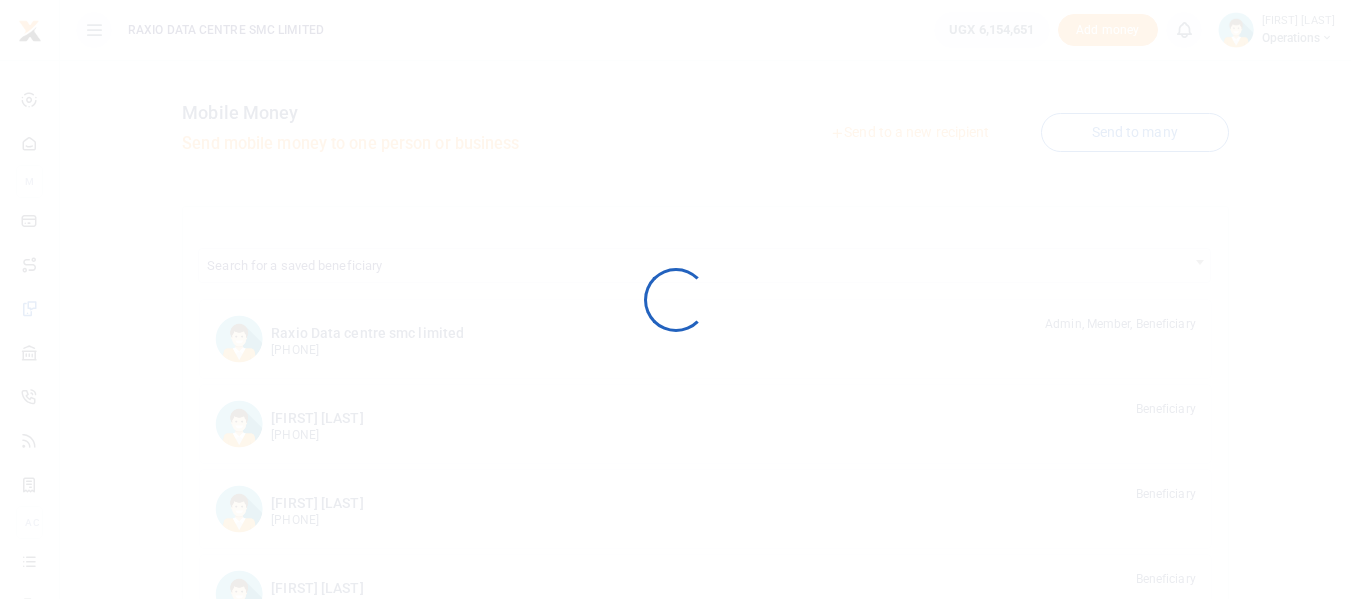 scroll, scrollTop: 0, scrollLeft: 0, axis: both 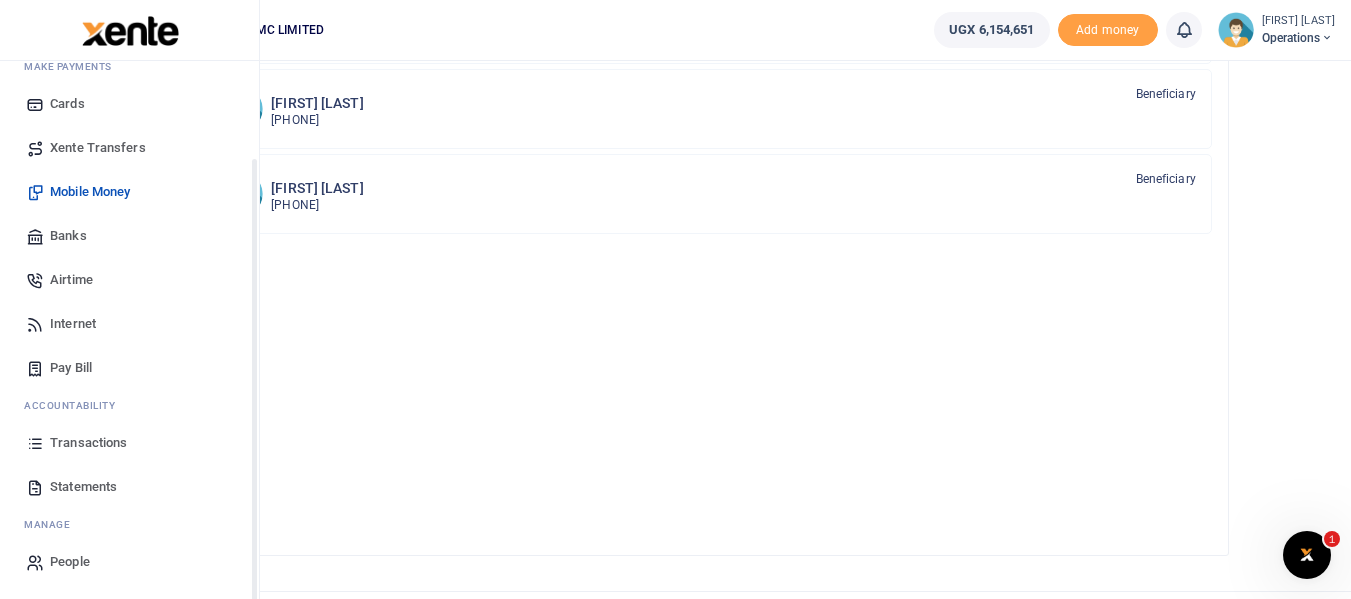 click on "Transactions" at bounding box center [88, 443] 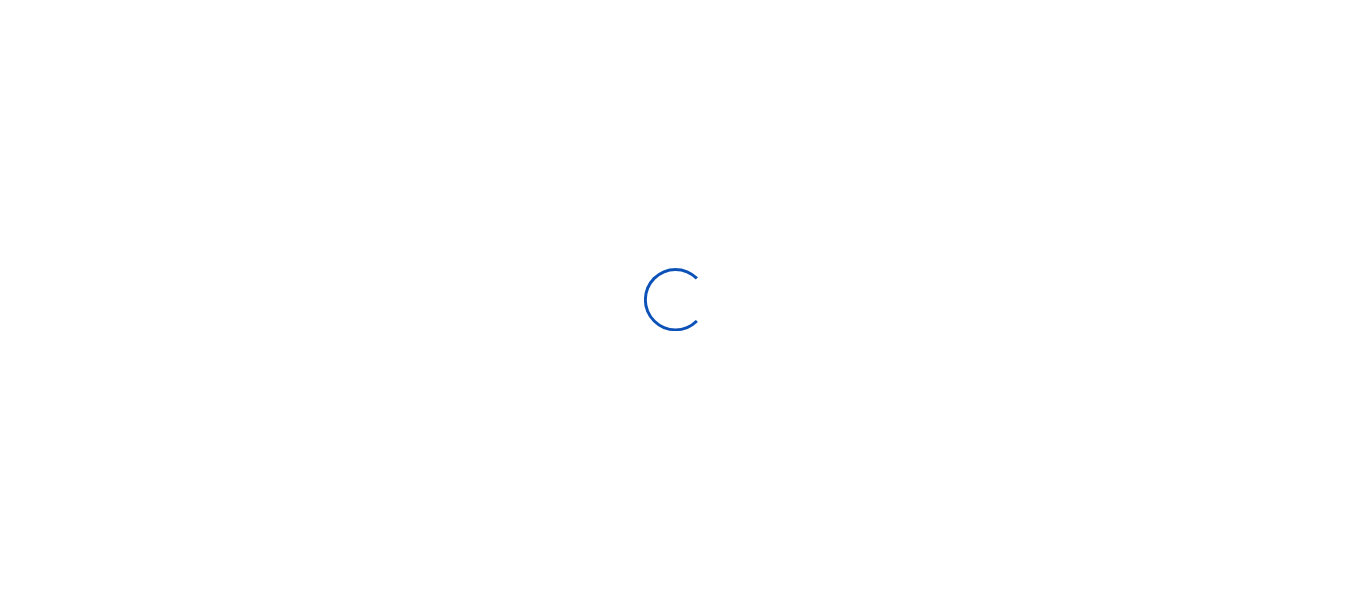 scroll, scrollTop: 0, scrollLeft: 0, axis: both 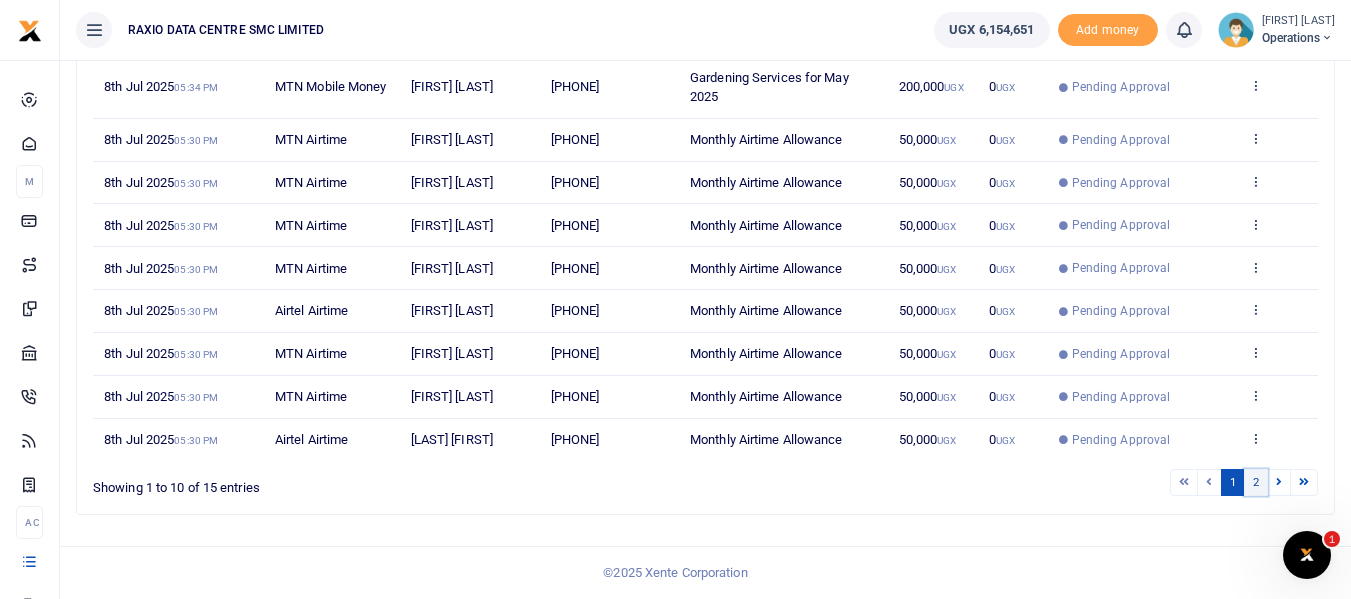click on "2" at bounding box center [1184, 482] 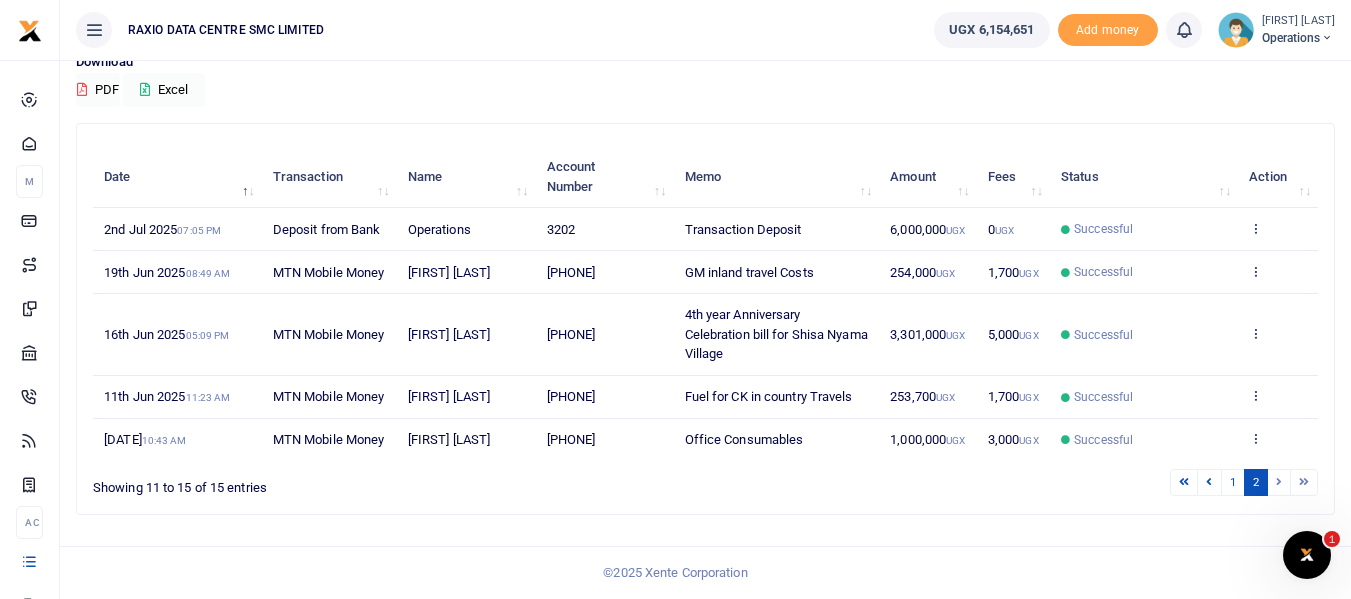 scroll, scrollTop: 223, scrollLeft: 0, axis: vertical 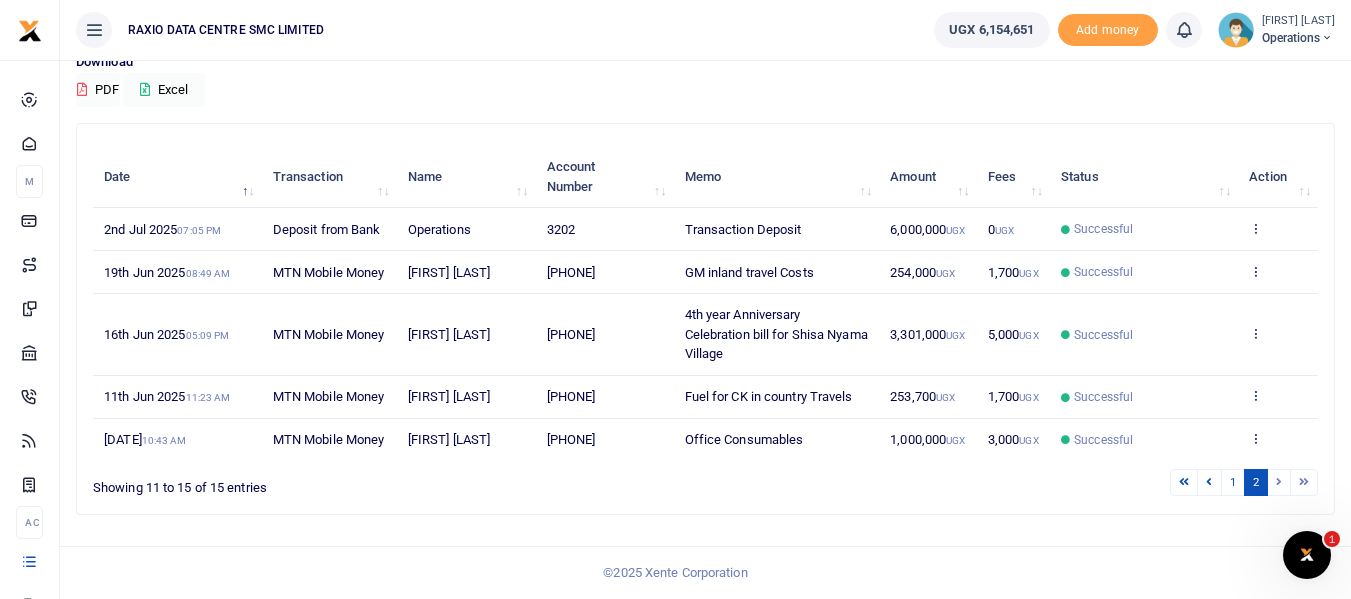 click at bounding box center [1255, 271] 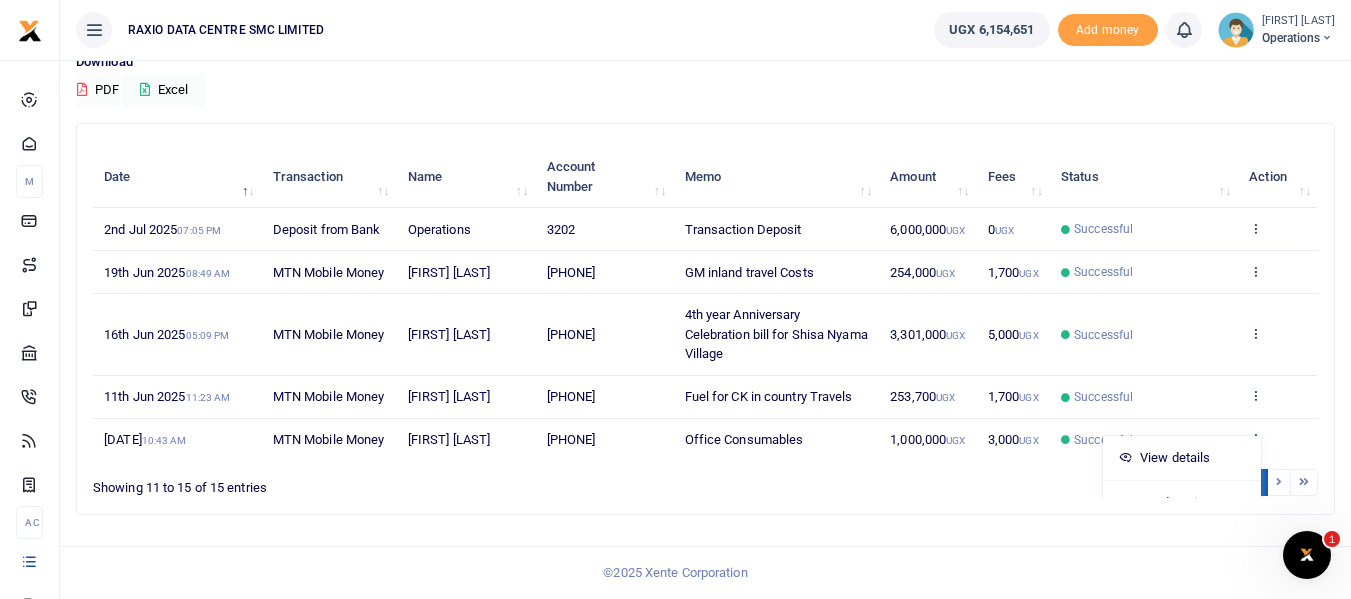 copy on "[PHONE]" 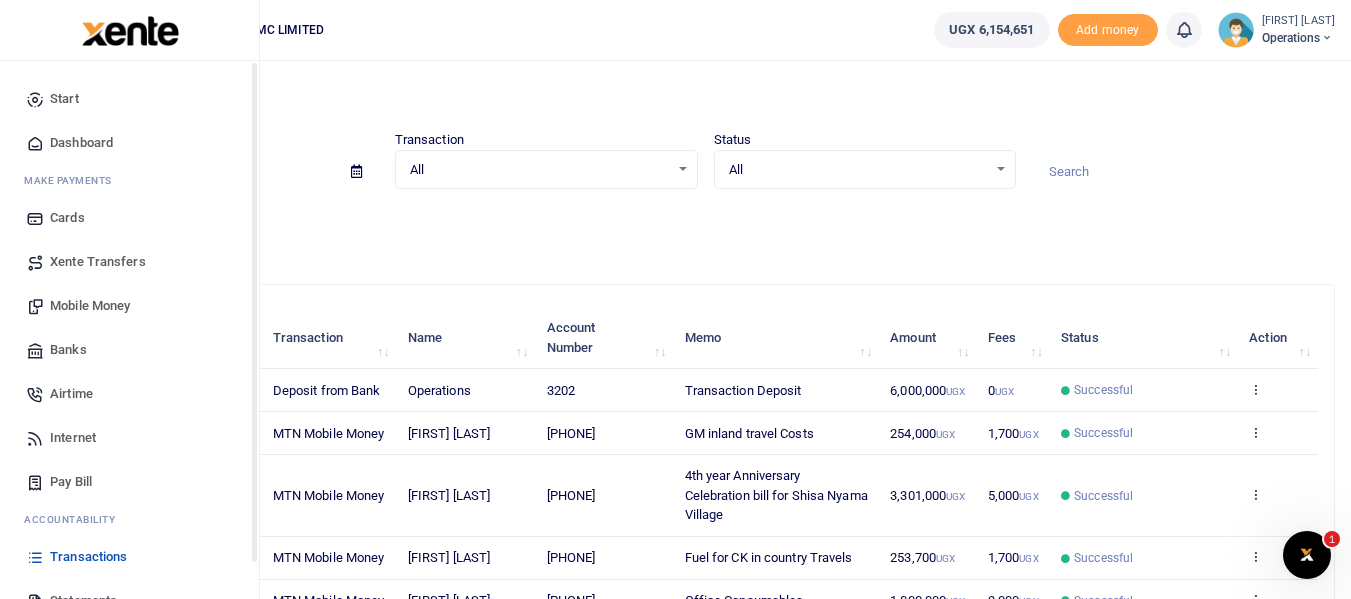 scroll, scrollTop: 0, scrollLeft: 0, axis: both 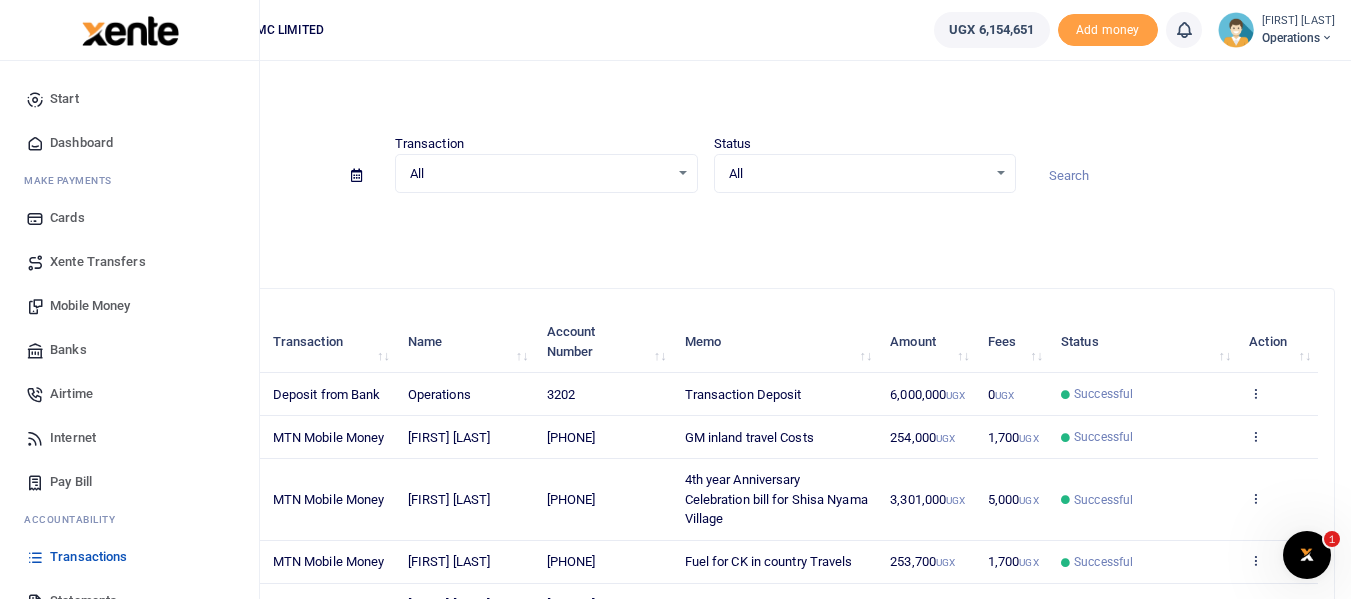 click on "Mobile Money" at bounding box center [90, 306] 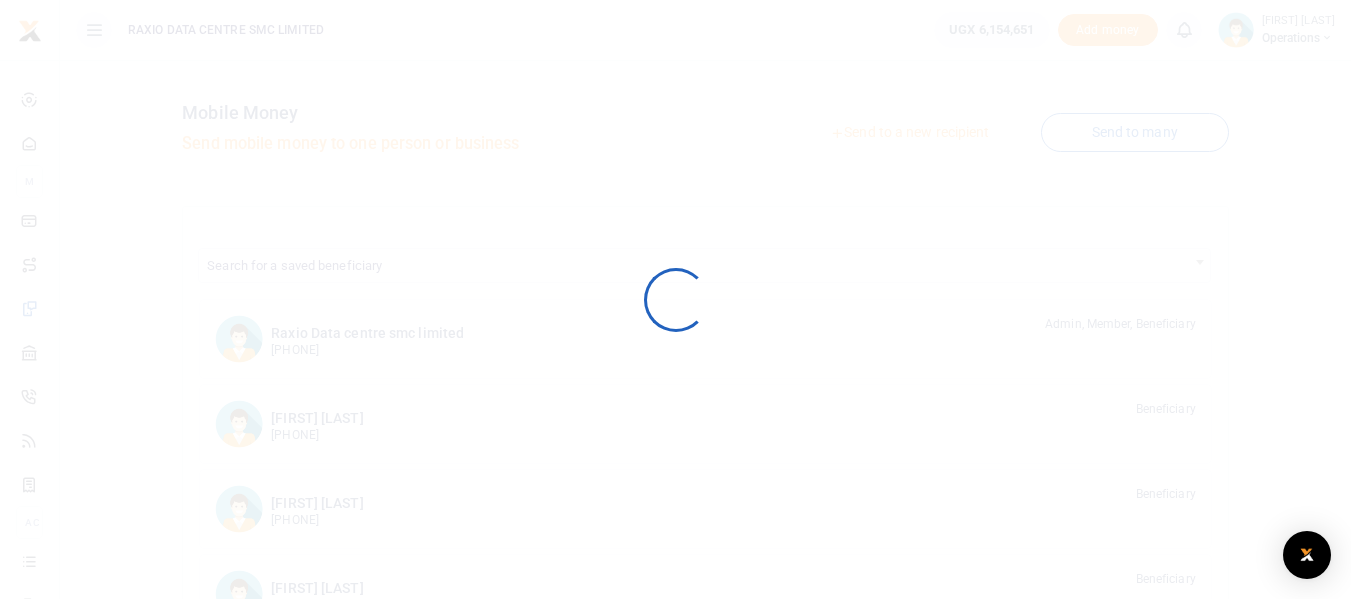 scroll, scrollTop: 0, scrollLeft: 0, axis: both 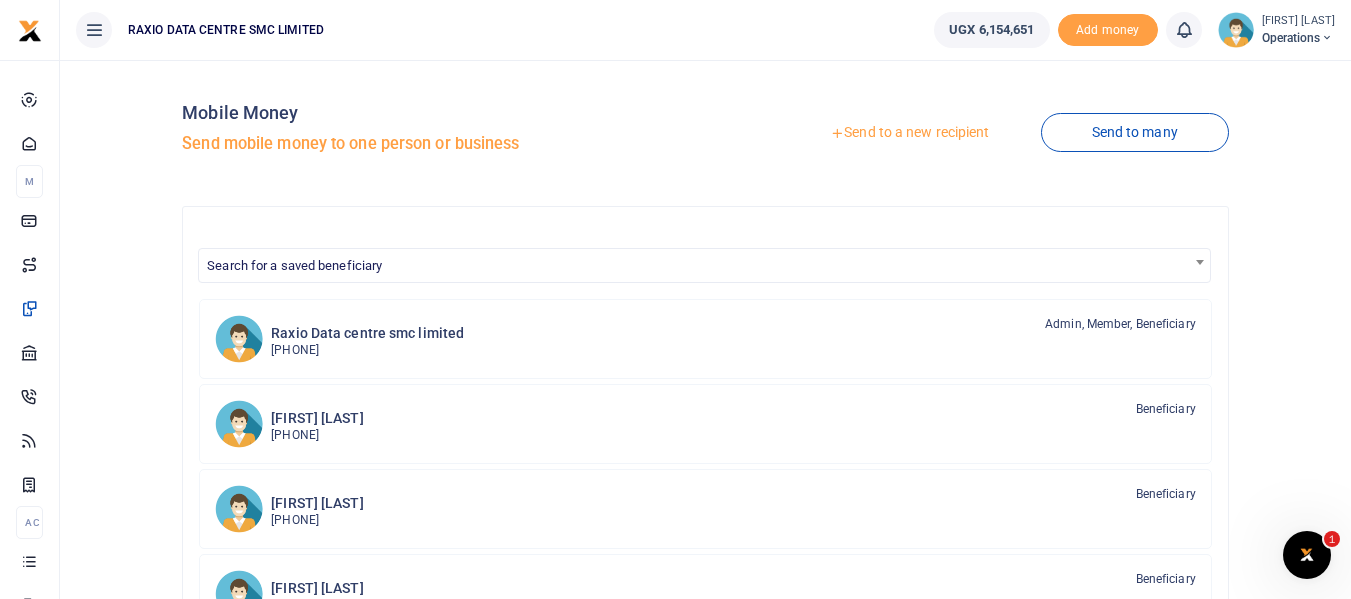 click on "Send to a new recipient" at bounding box center (909, 133) 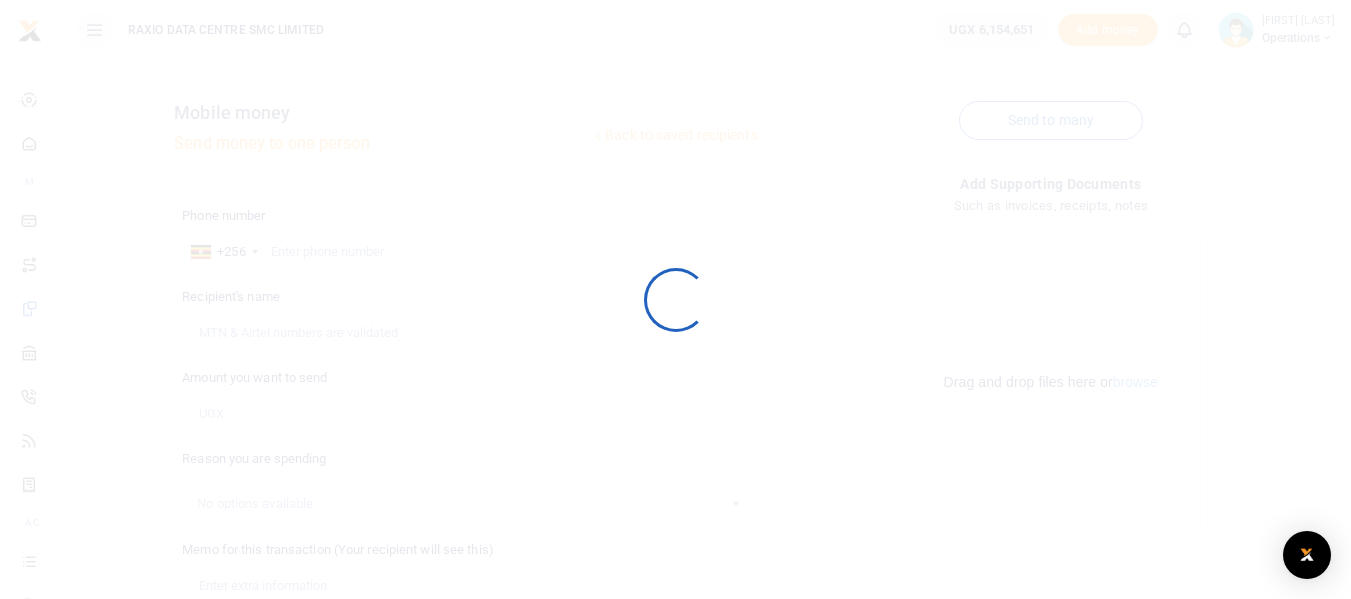 scroll, scrollTop: 0, scrollLeft: 0, axis: both 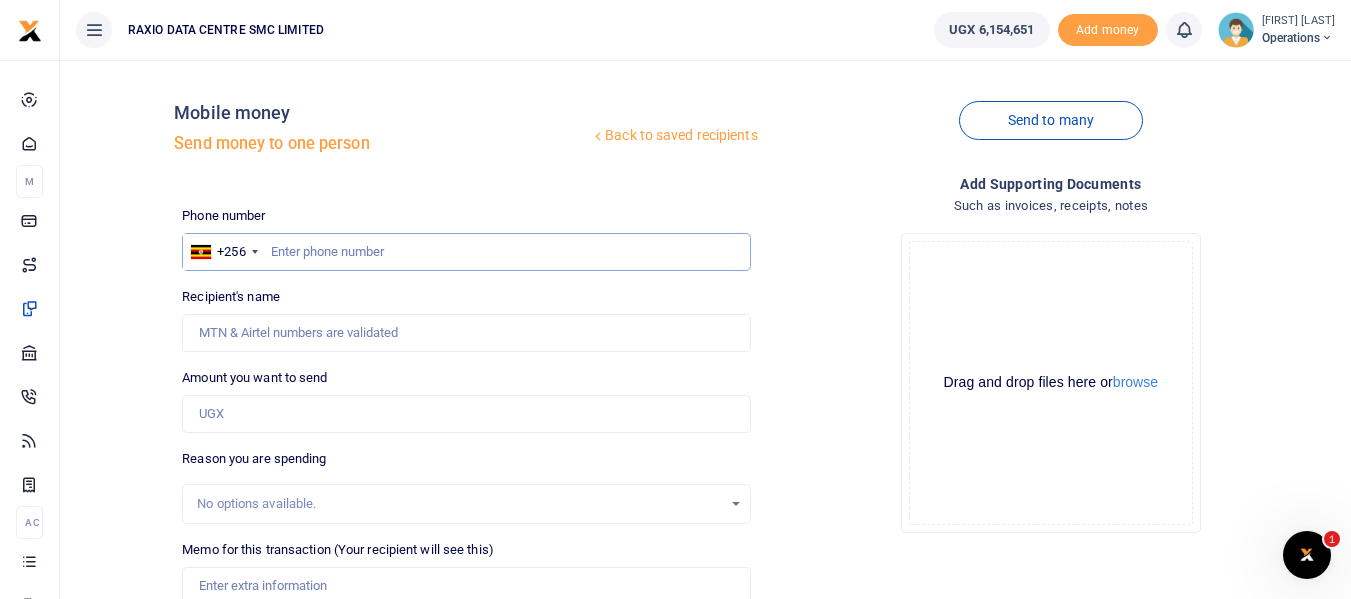 click at bounding box center [466, 252] 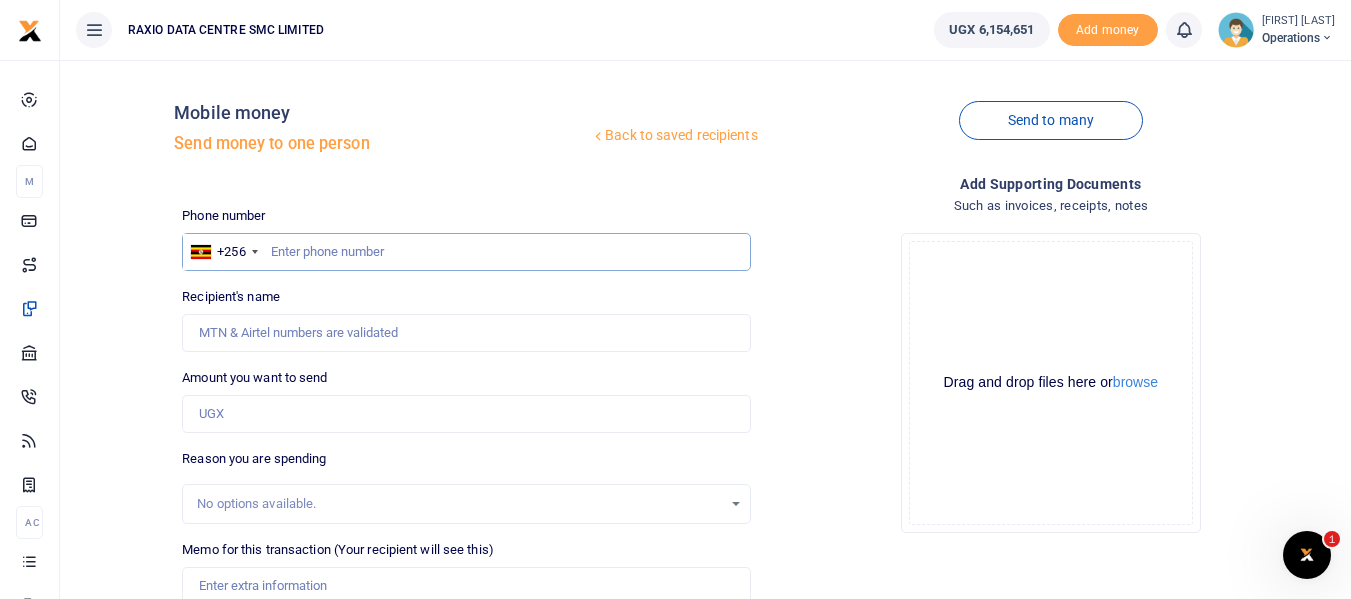 paste on "[PHONE]" 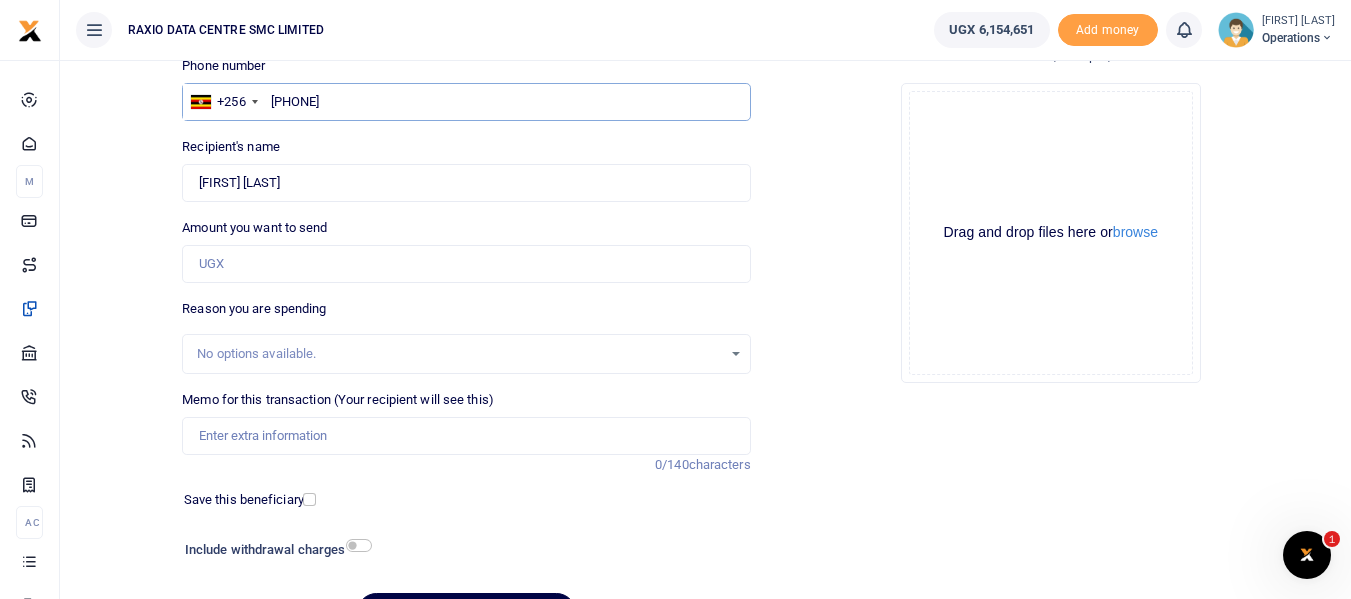 scroll, scrollTop: 200, scrollLeft: 0, axis: vertical 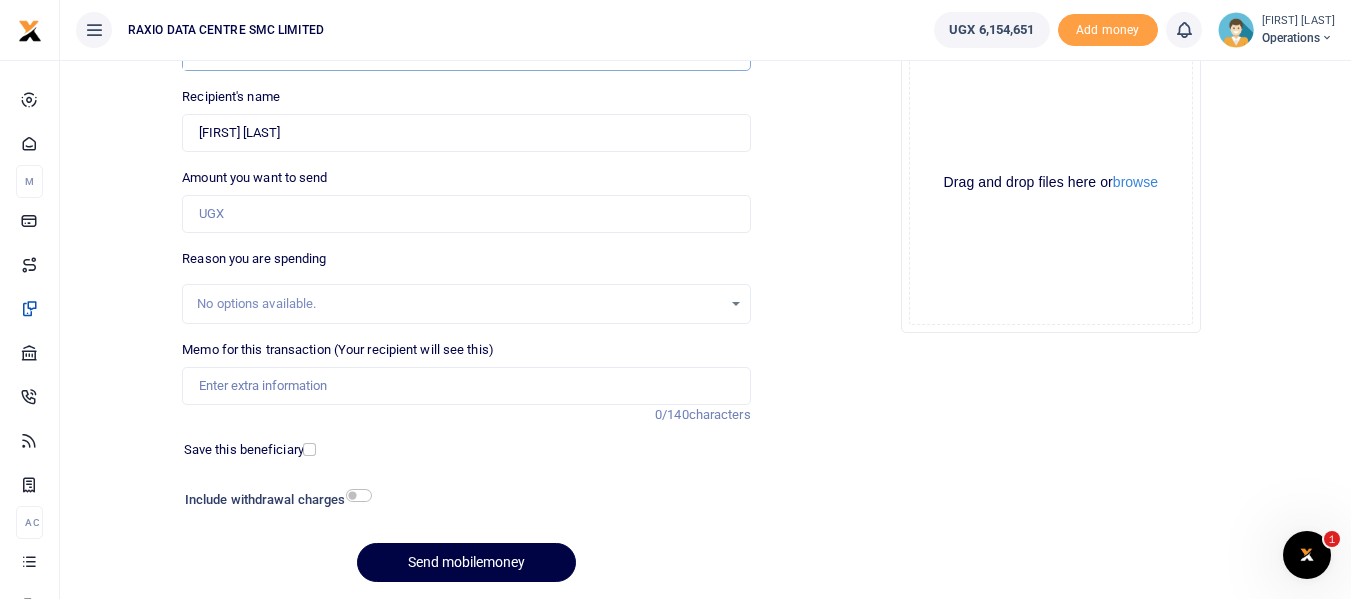 type on "[PHONE]" 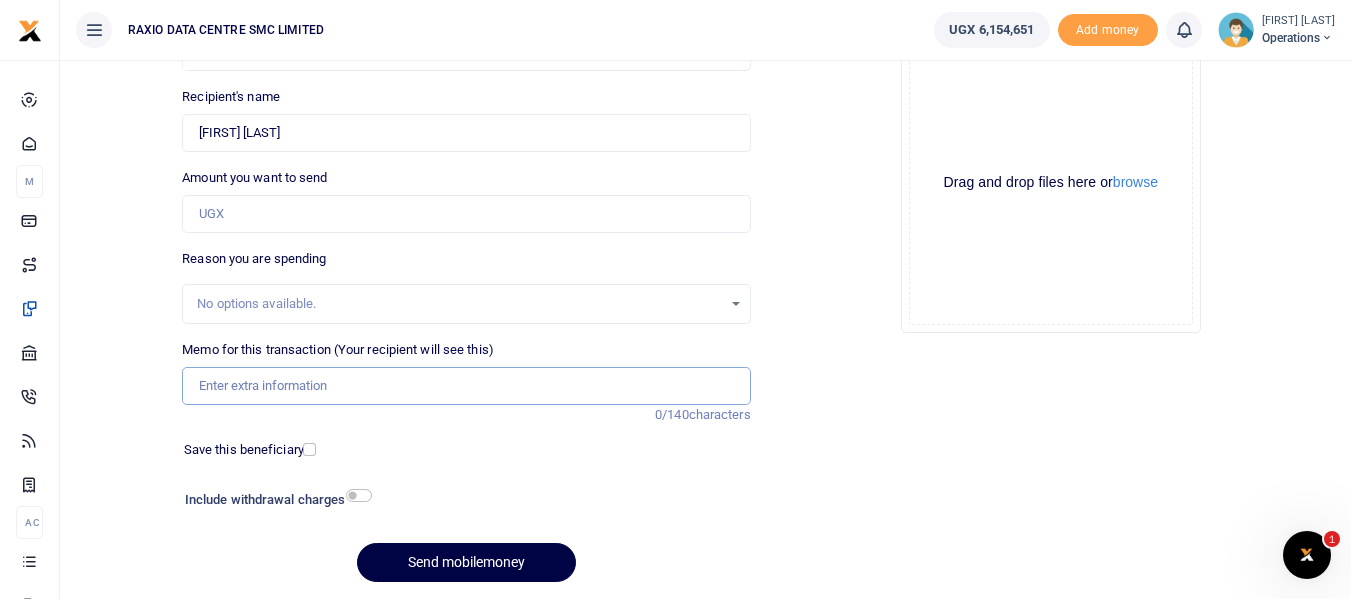 click on "Memo for this transaction (Your recipient will see this)" at bounding box center [466, 386] 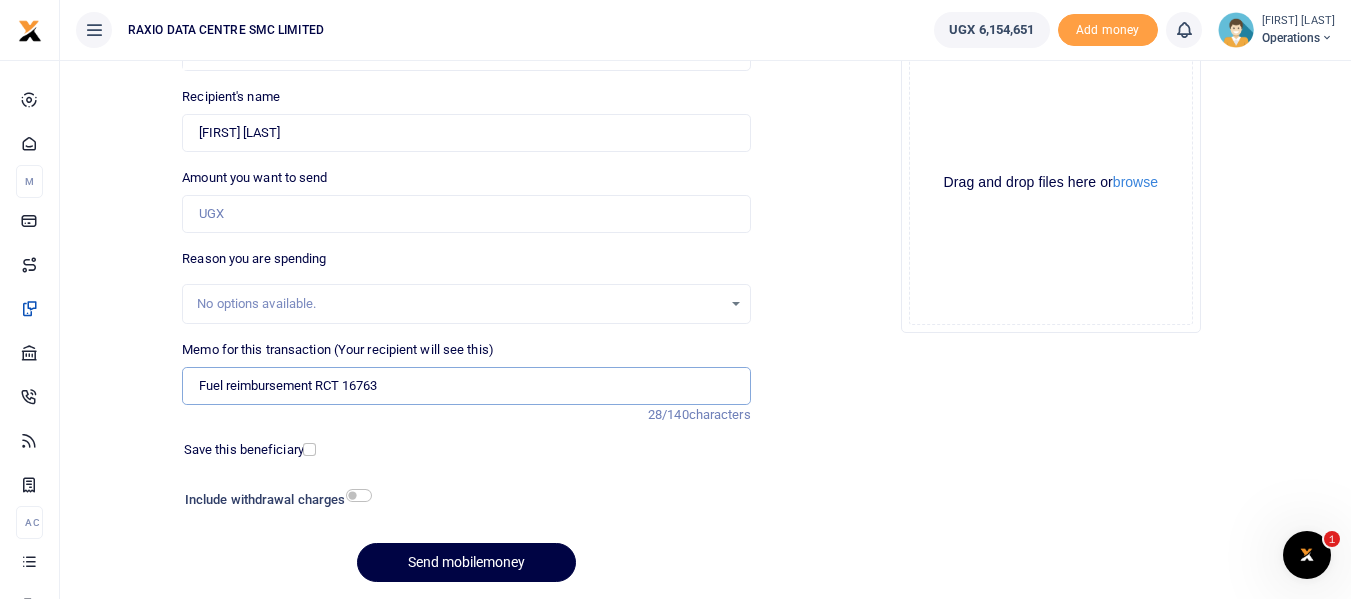 type on "Fuel reimbursement RCT 16763" 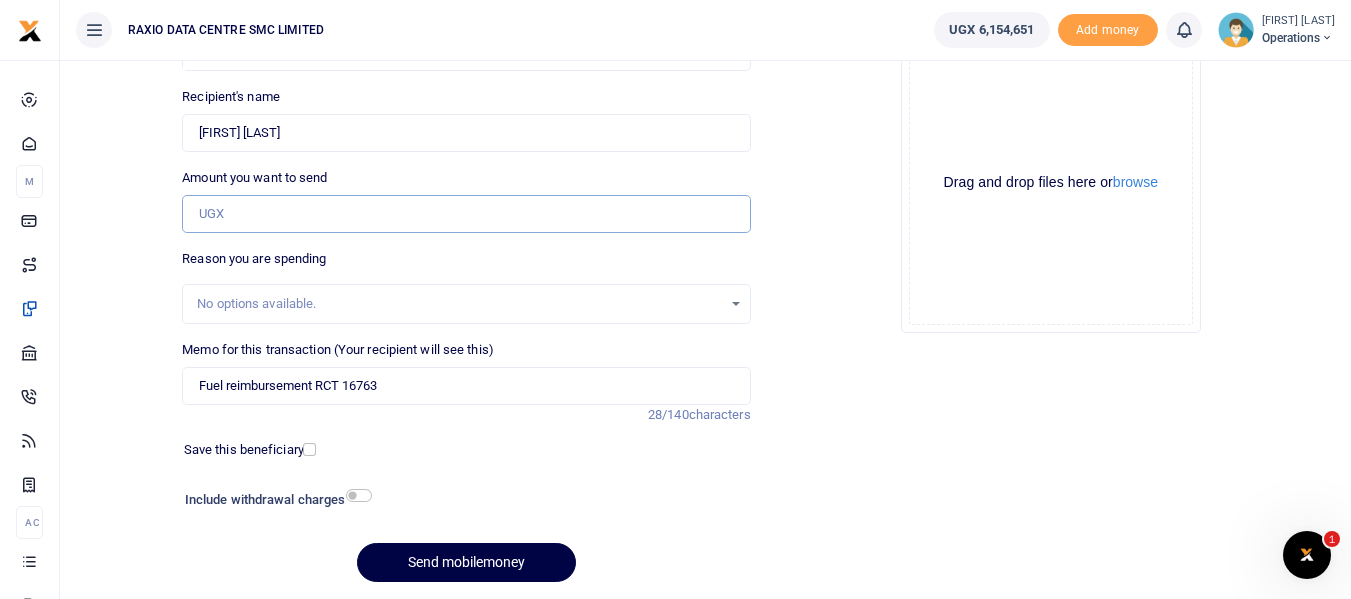 click on "Amount you want to send" at bounding box center (466, 214) 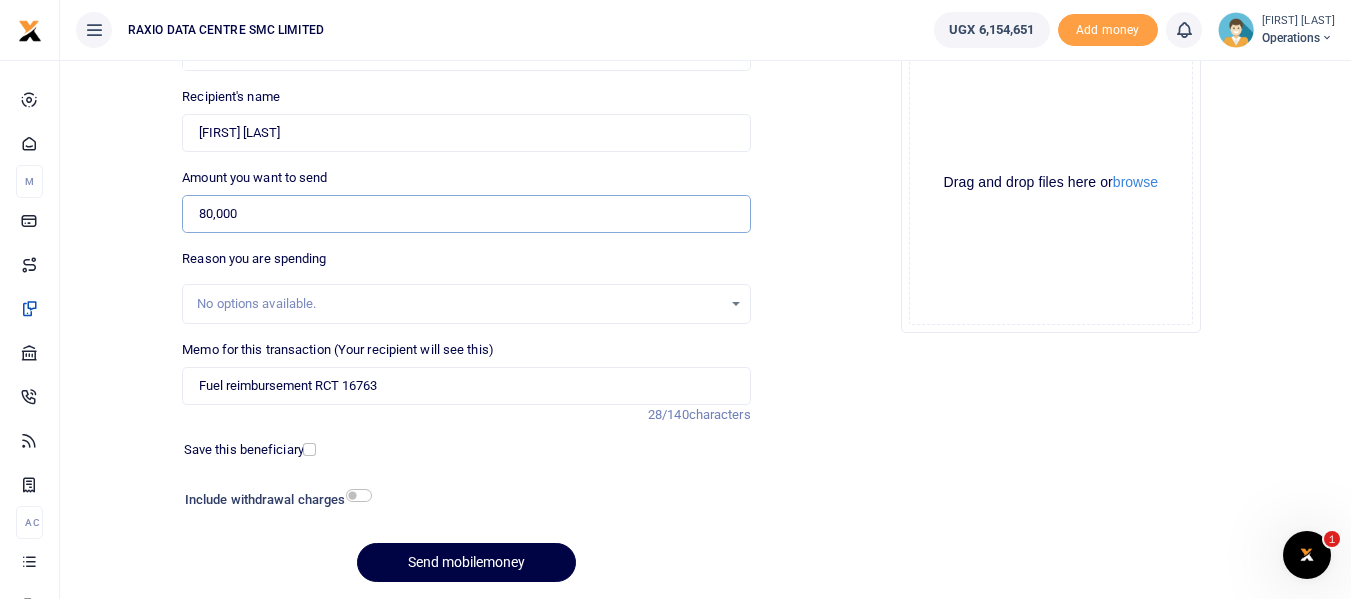 type on "80,000" 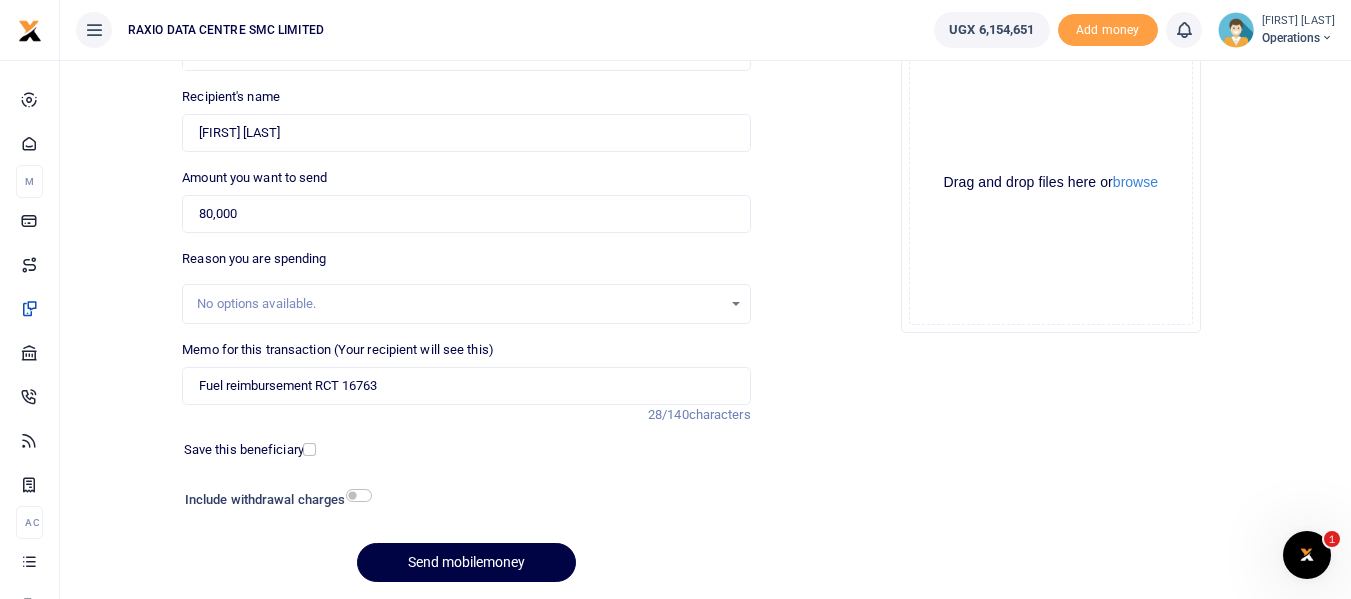 click on "Add supporting Documents
Such as invoices, receipts, notes
Drop your files here Drag and drop files here or  browse Powered by  Uppy" at bounding box center [1051, 286] 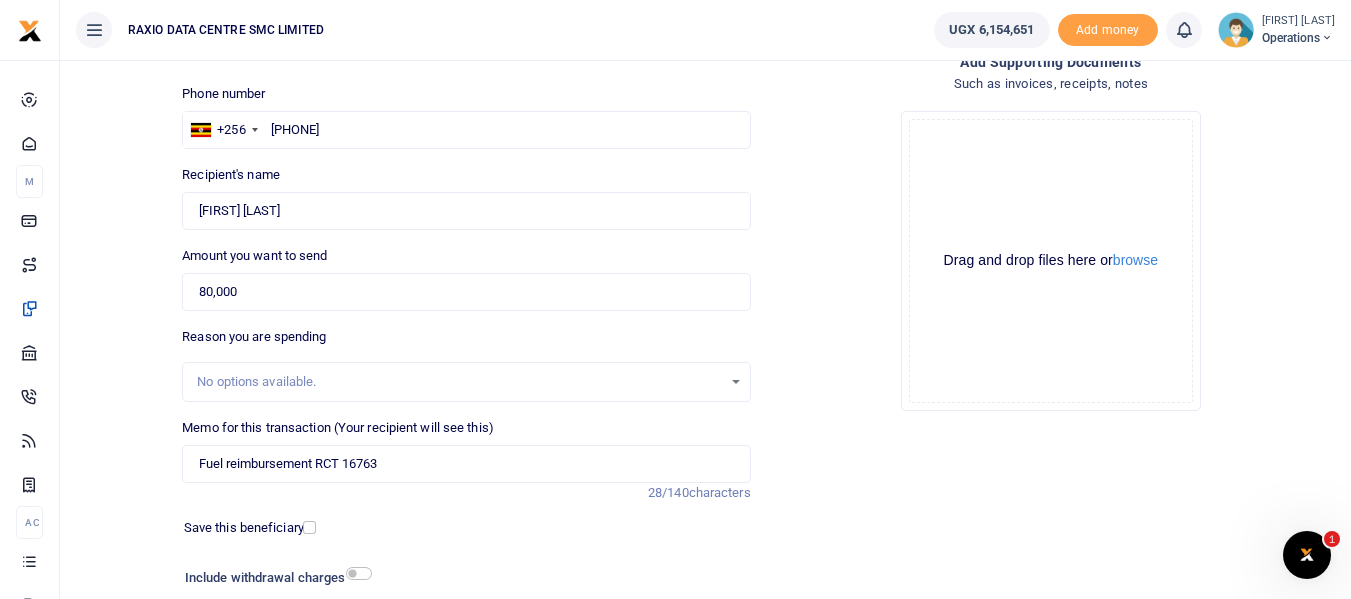 scroll, scrollTop: 267, scrollLeft: 0, axis: vertical 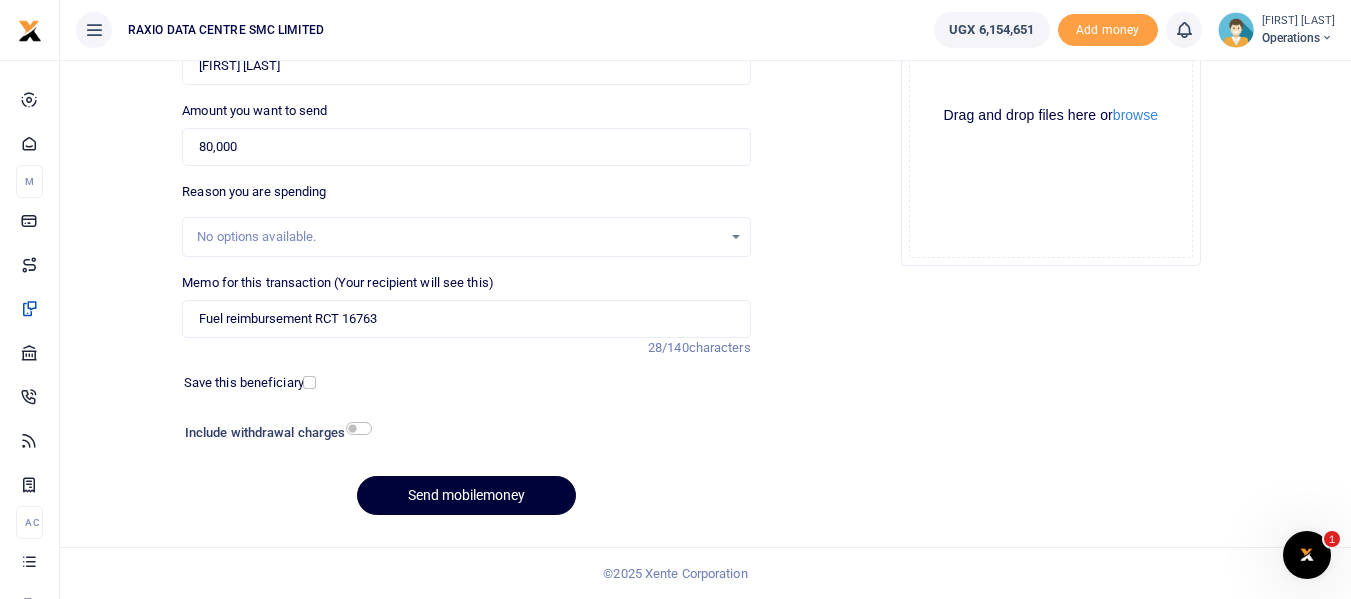 click on "Send mobilemoney" at bounding box center (466, 495) 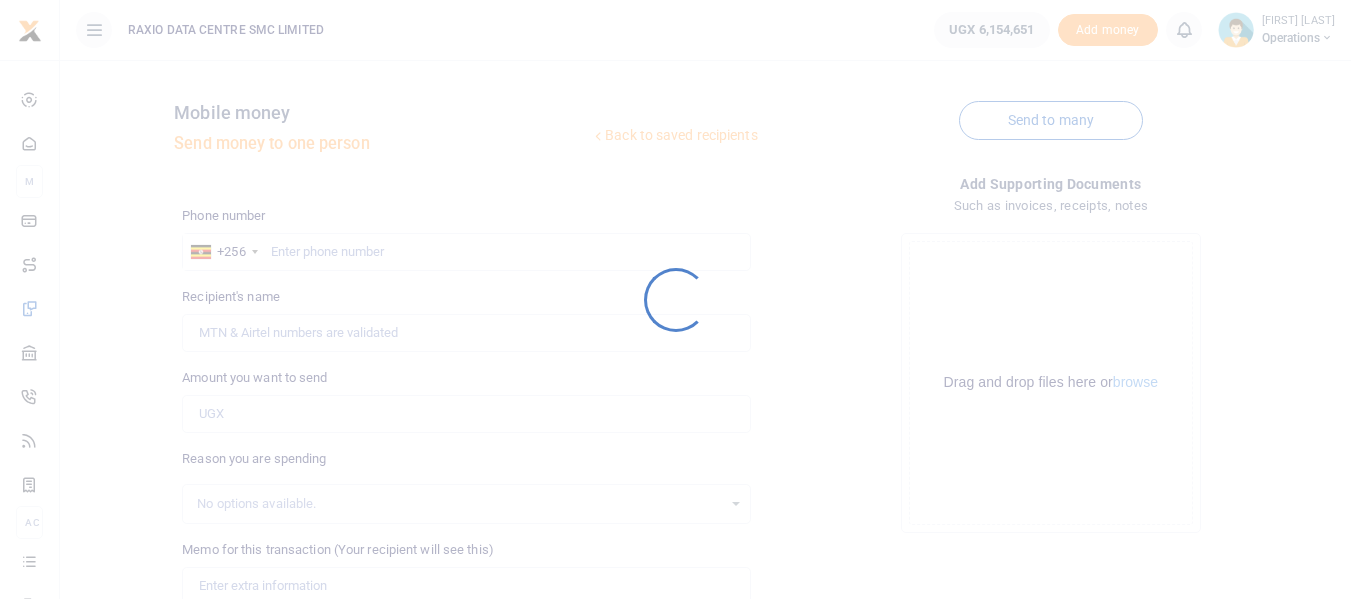 scroll, scrollTop: 267, scrollLeft: 0, axis: vertical 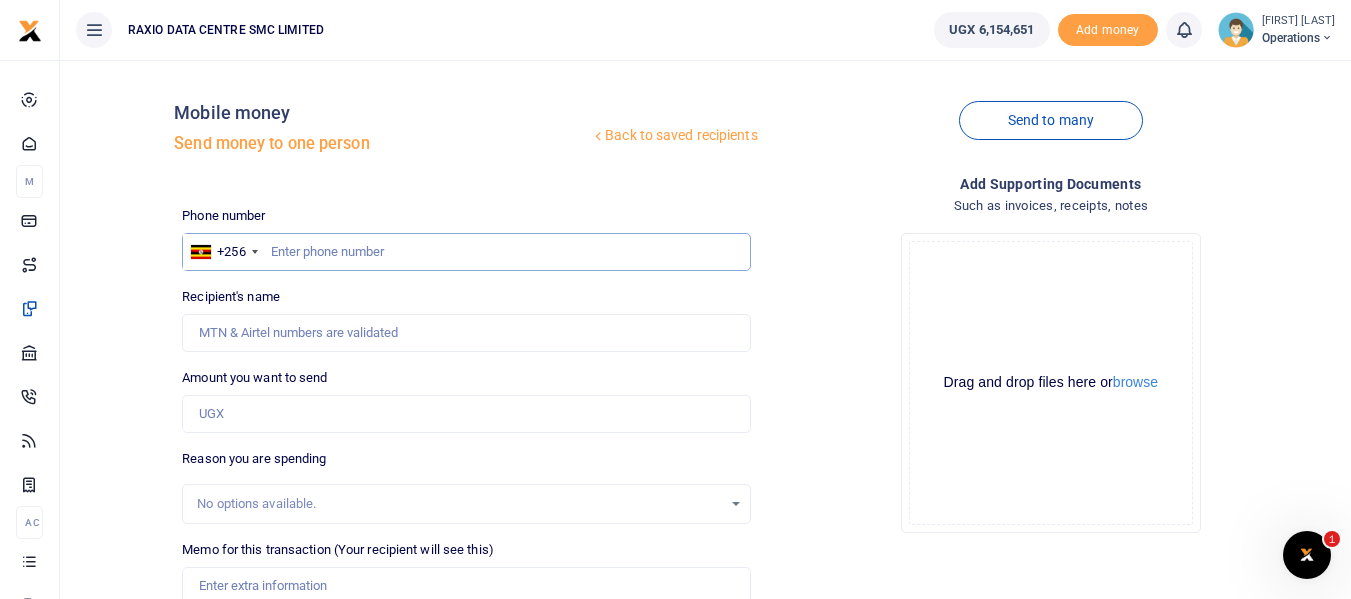 click at bounding box center [466, 252] 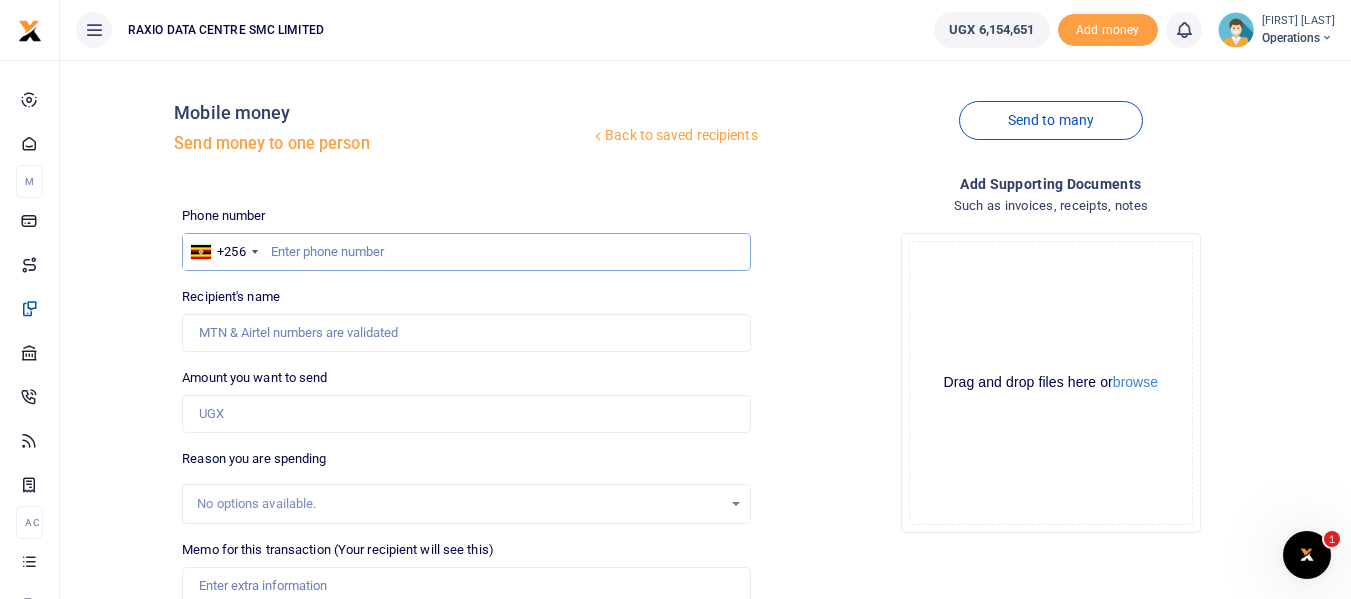 paste on "772905226" 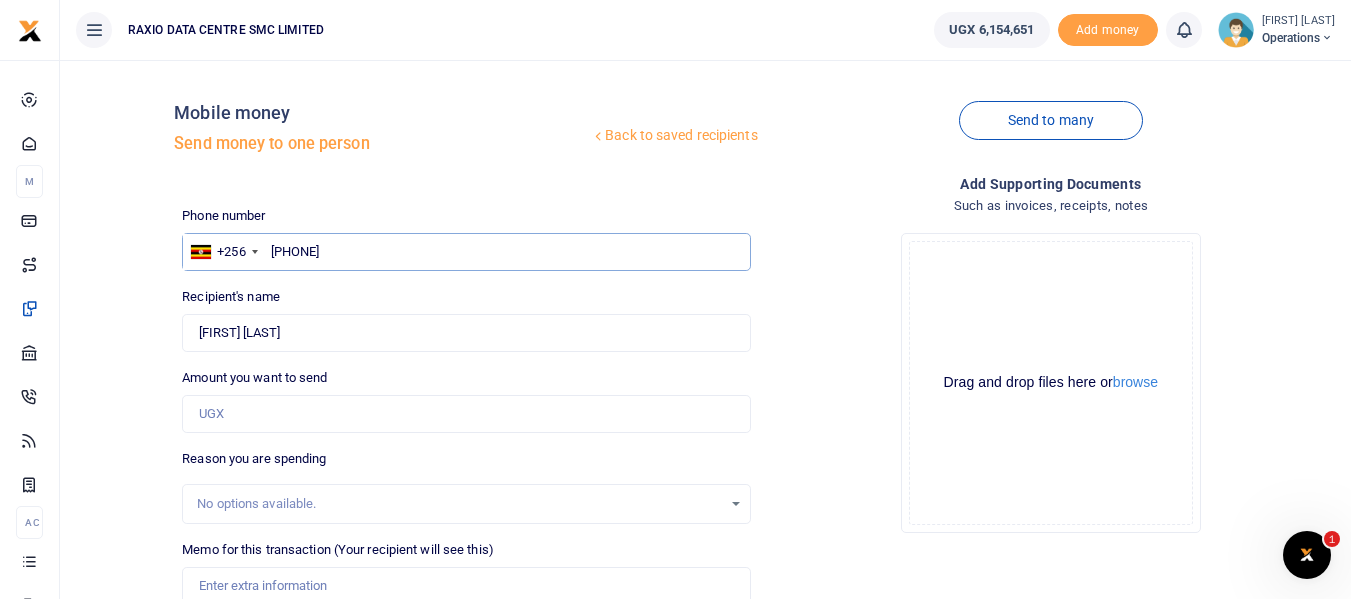 type on "772905226" 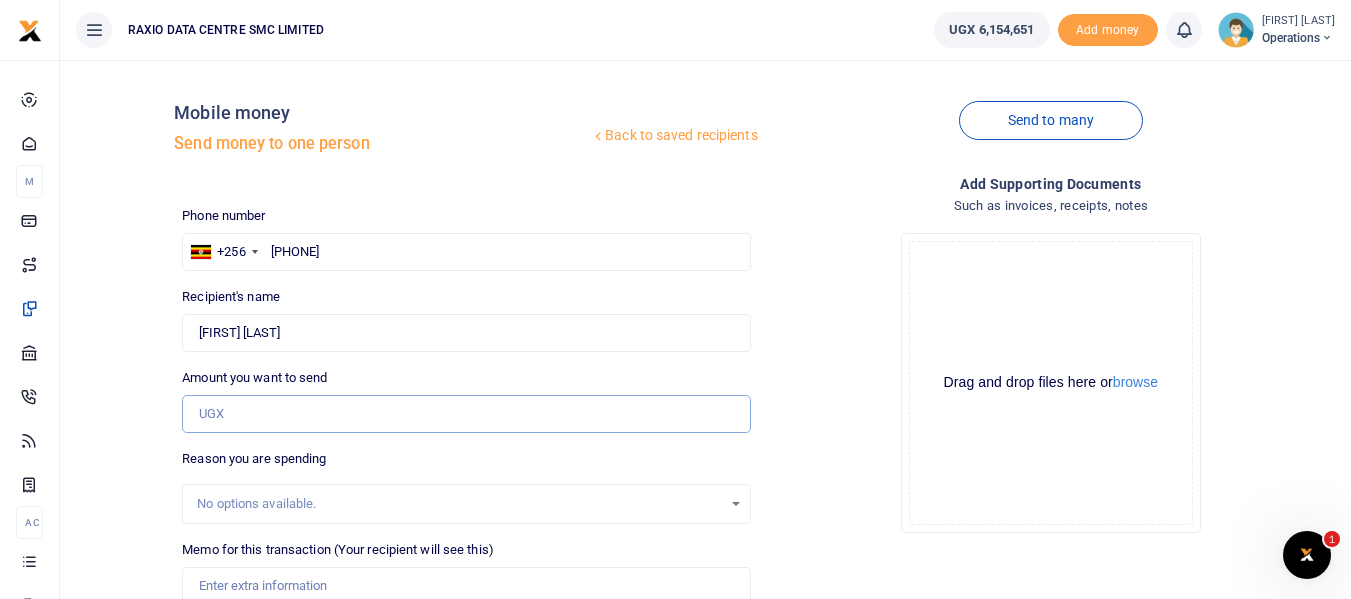 click on "Amount you want to send" at bounding box center [466, 414] 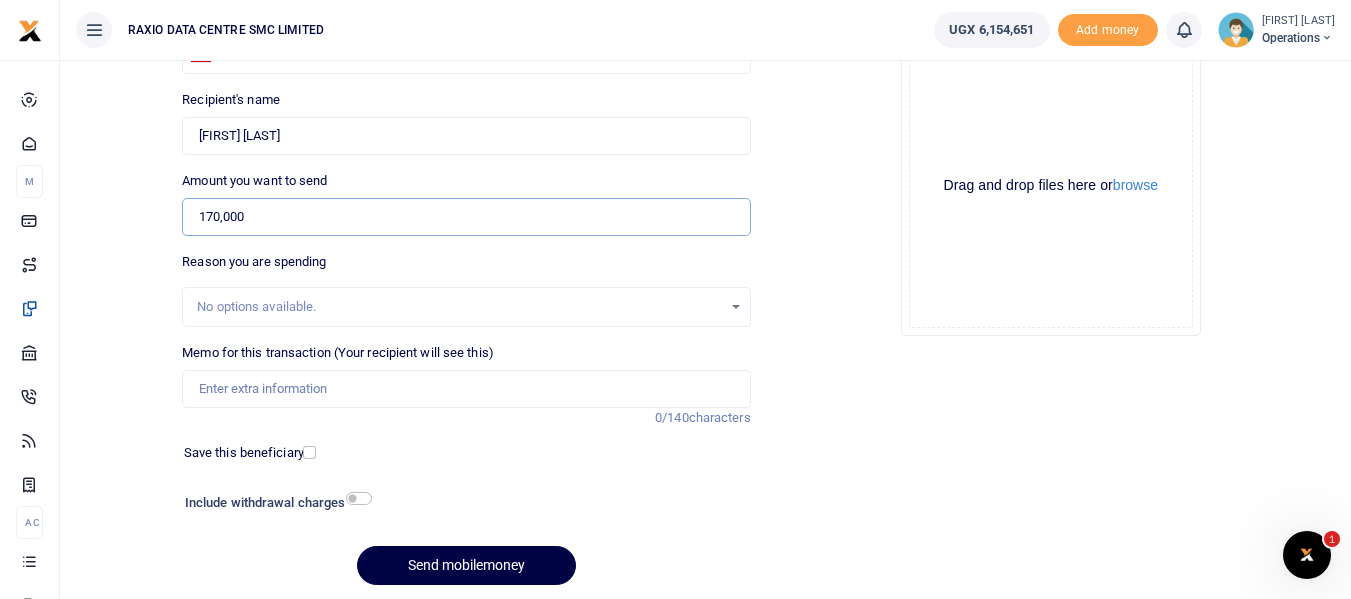 scroll, scrollTop: 200, scrollLeft: 0, axis: vertical 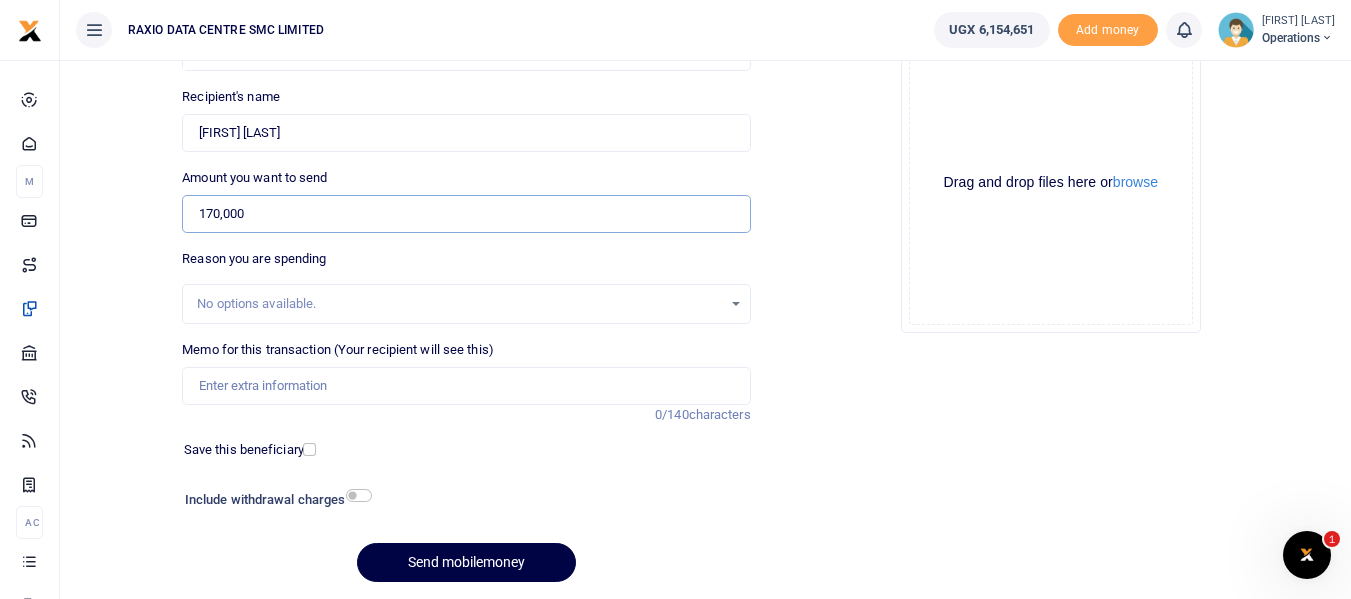 type on "170,000" 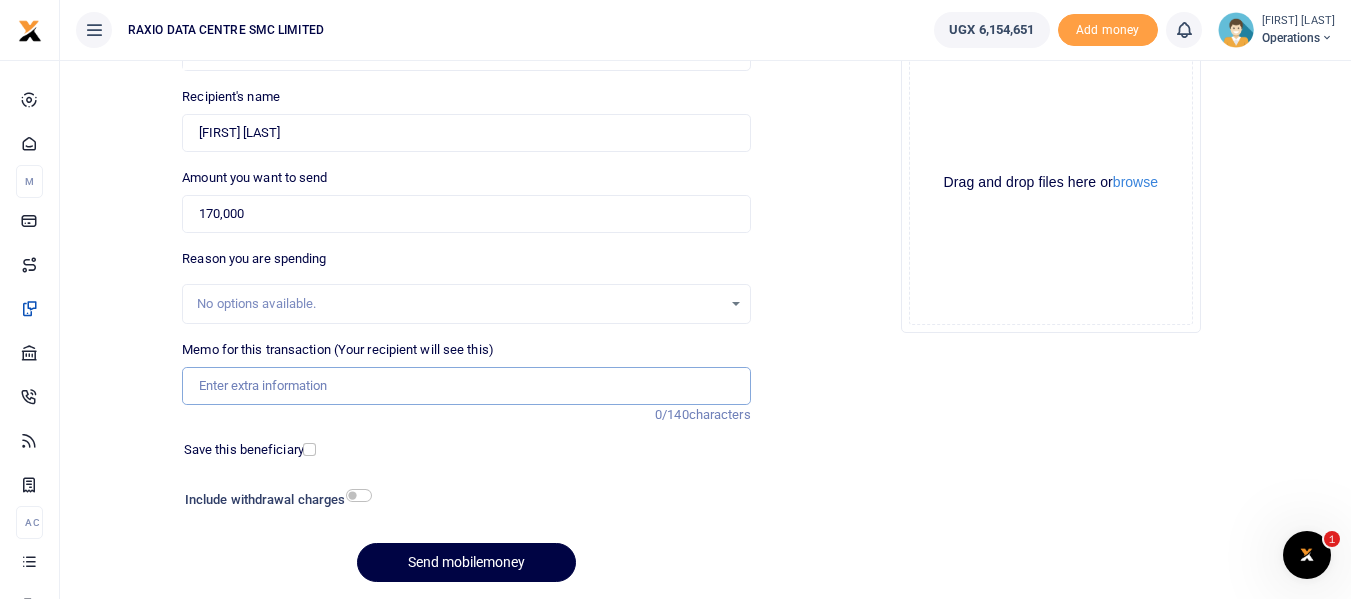 click on "Memo for this transaction (Your recipient will see this)" at bounding box center (466, 386) 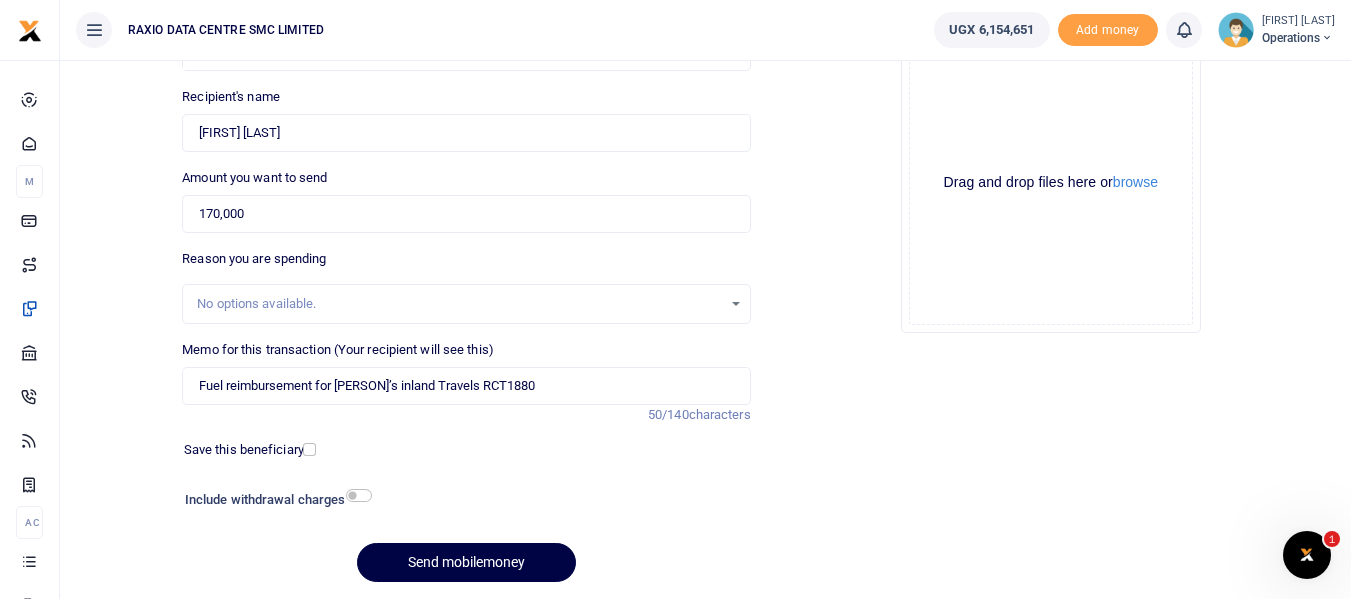 click on "Back to saved recipients
Mobile money
Send money to one person
Send to many
Phone number
+256 Uganda +256 772905226
Phone is required.
Found 170,000" at bounding box center [705, 237] 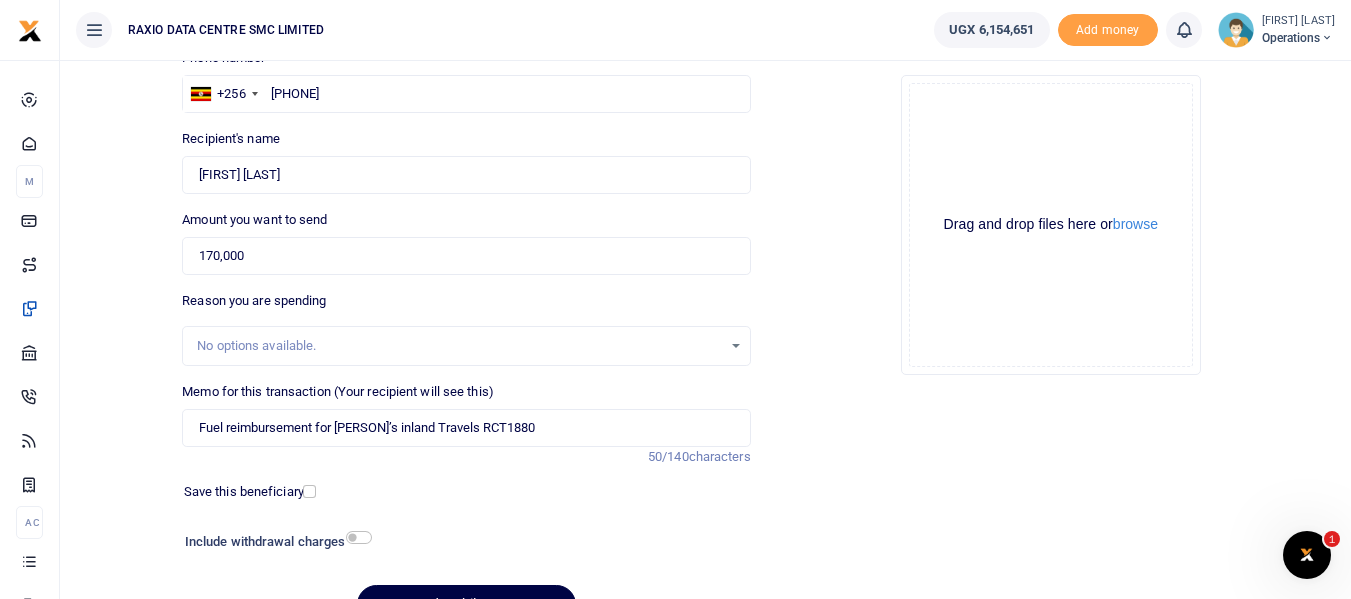 scroll, scrollTop: 267, scrollLeft: 0, axis: vertical 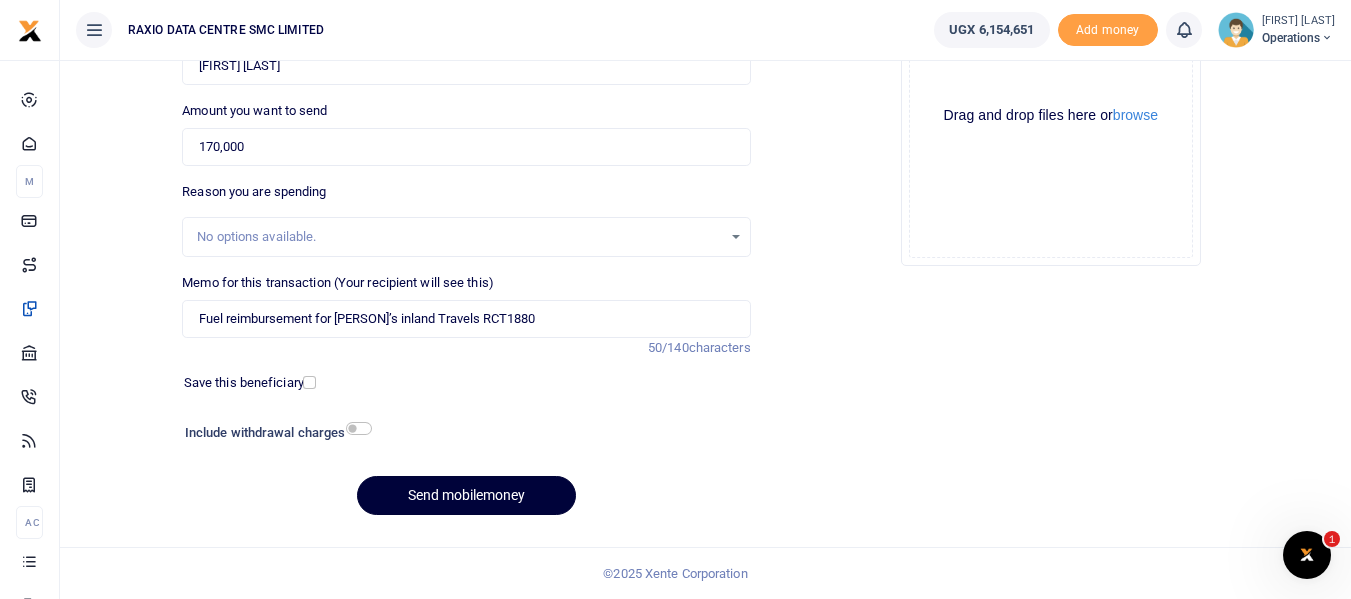 click on "Send mobilemoney" at bounding box center [466, 495] 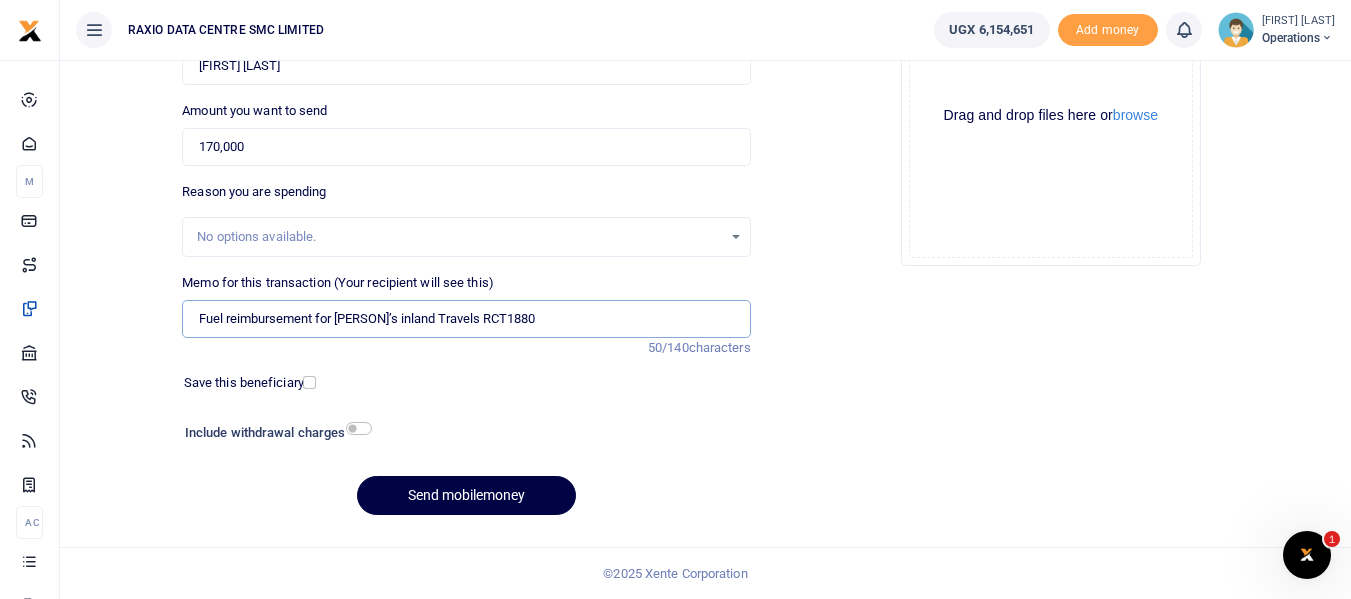 click on "Fuel reimbursement for CK's inland Travels RCT1880" at bounding box center [466, 319] 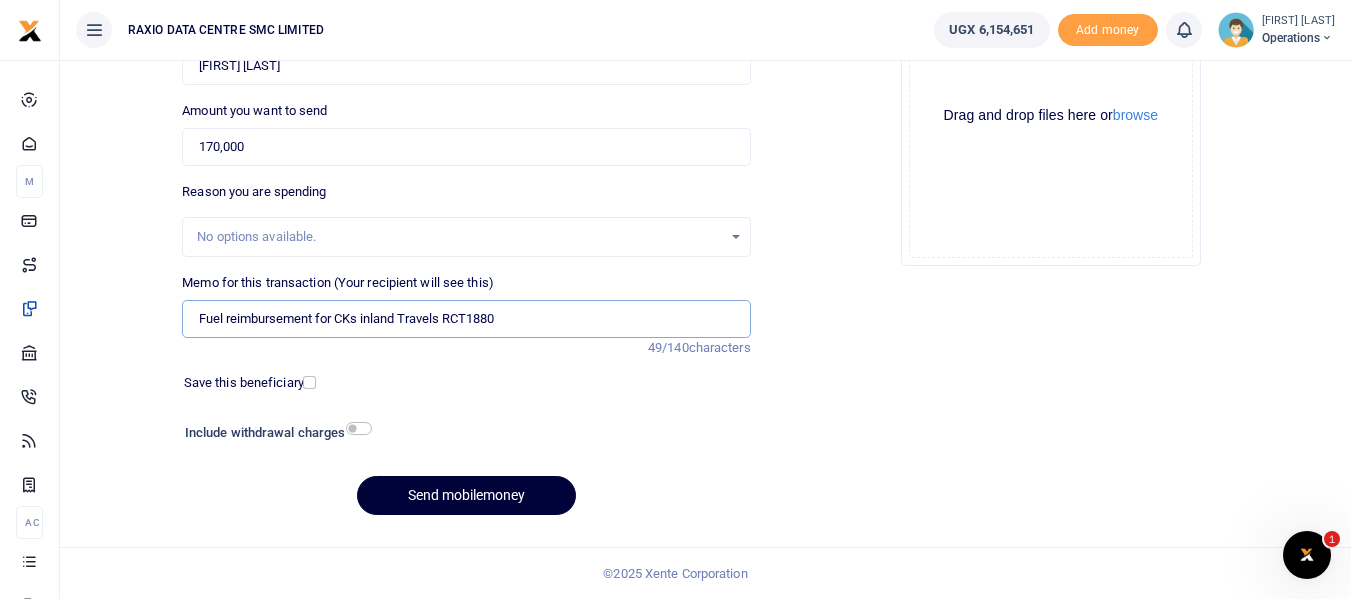 type on "Fuel reimbursement for CKs inland Travels RCT1880" 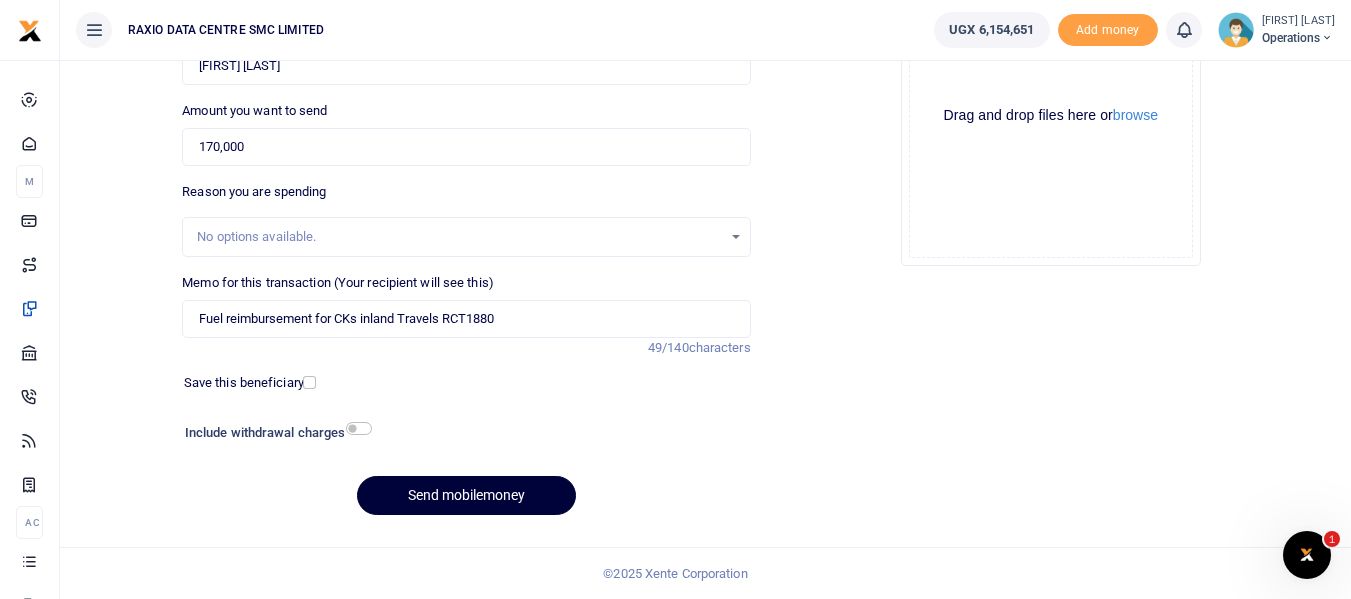 click on "Send mobilemoney" at bounding box center [466, 495] 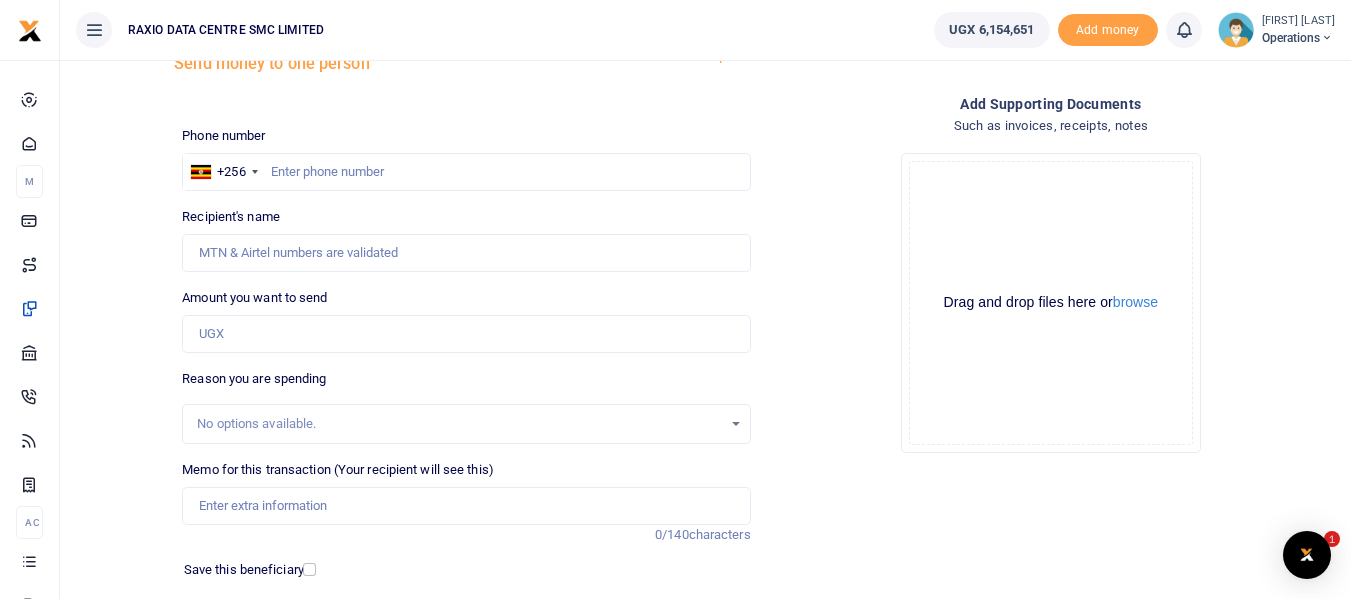 scroll, scrollTop: 67, scrollLeft: 0, axis: vertical 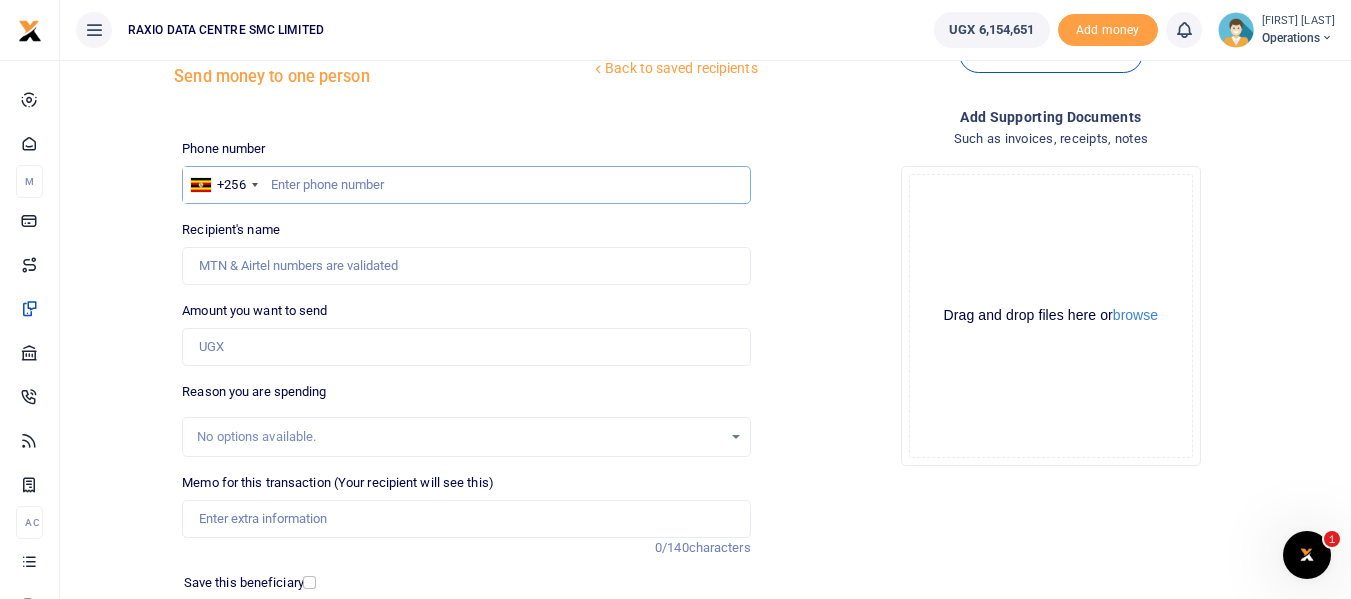 click at bounding box center [466, 185] 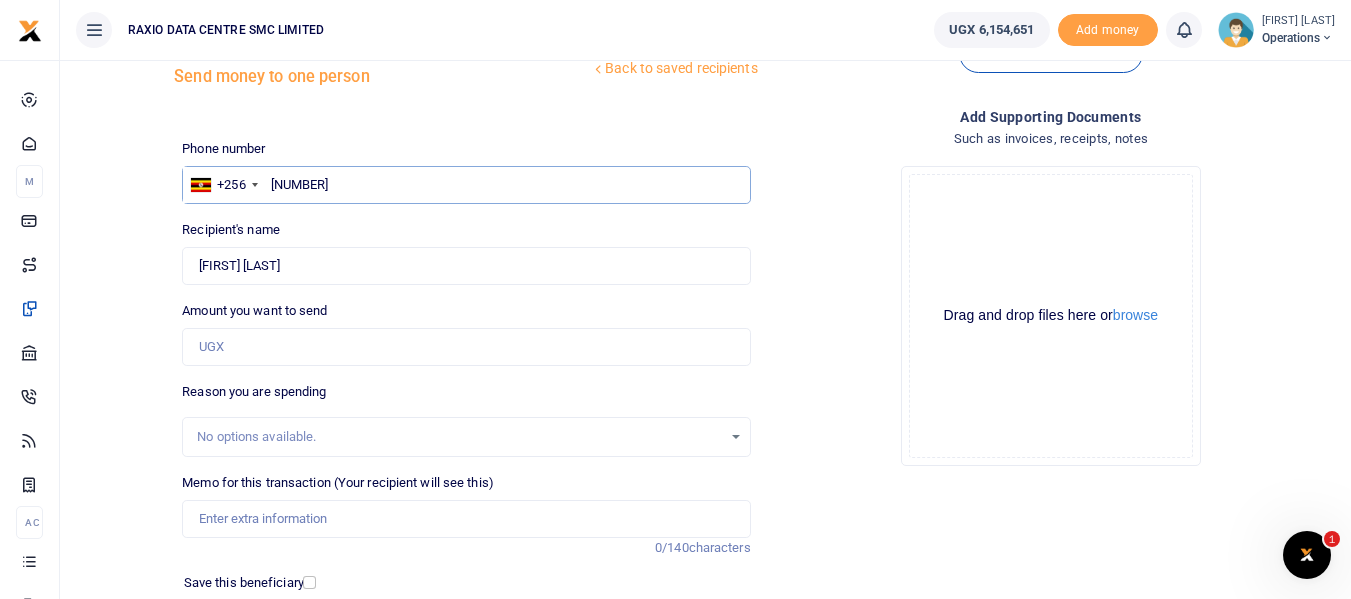 type on "[NUMBER]" 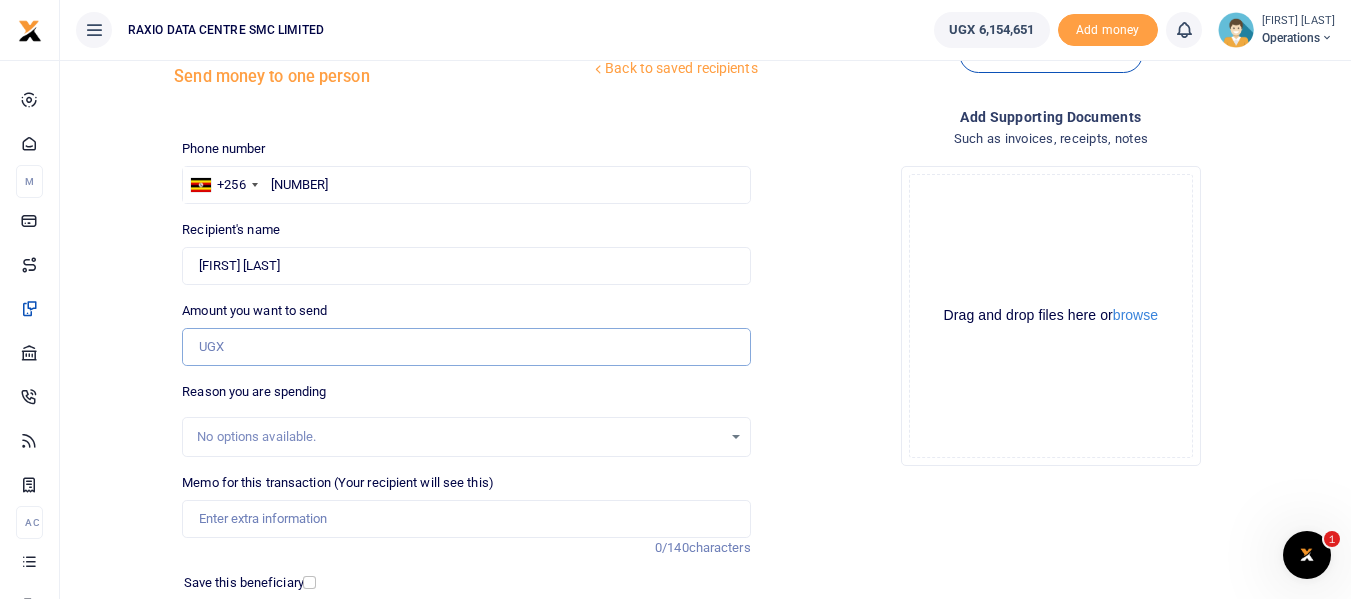 click on "Amount you want to send" at bounding box center [466, 347] 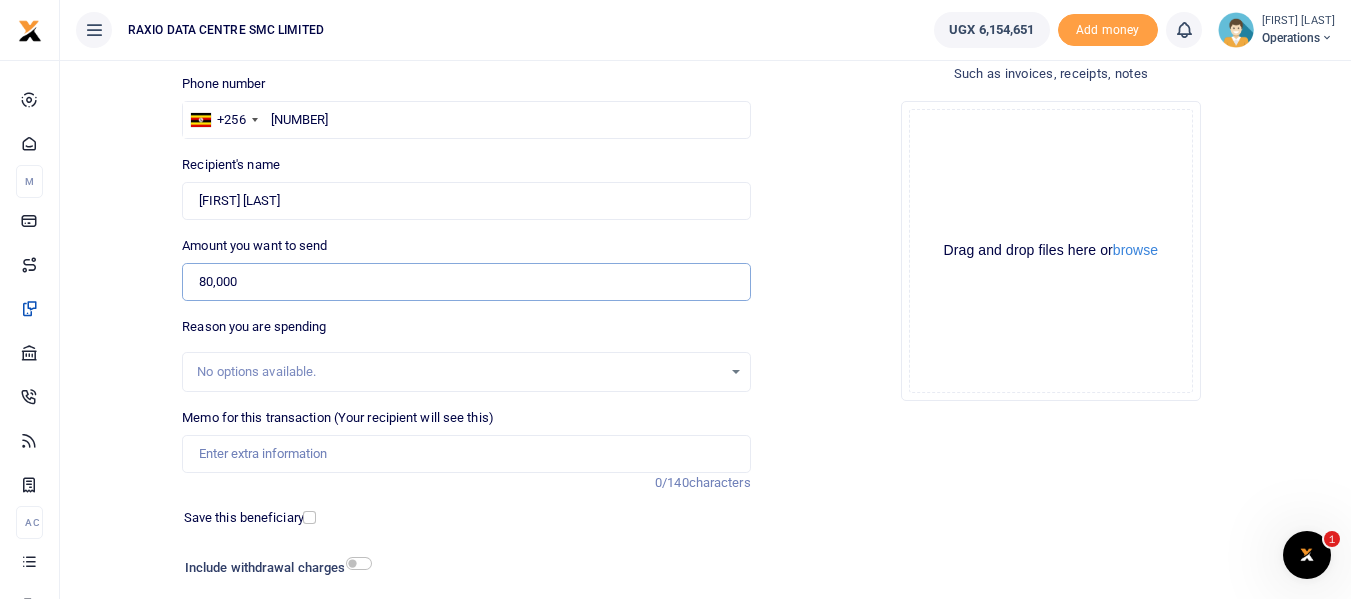 scroll, scrollTop: 167, scrollLeft: 0, axis: vertical 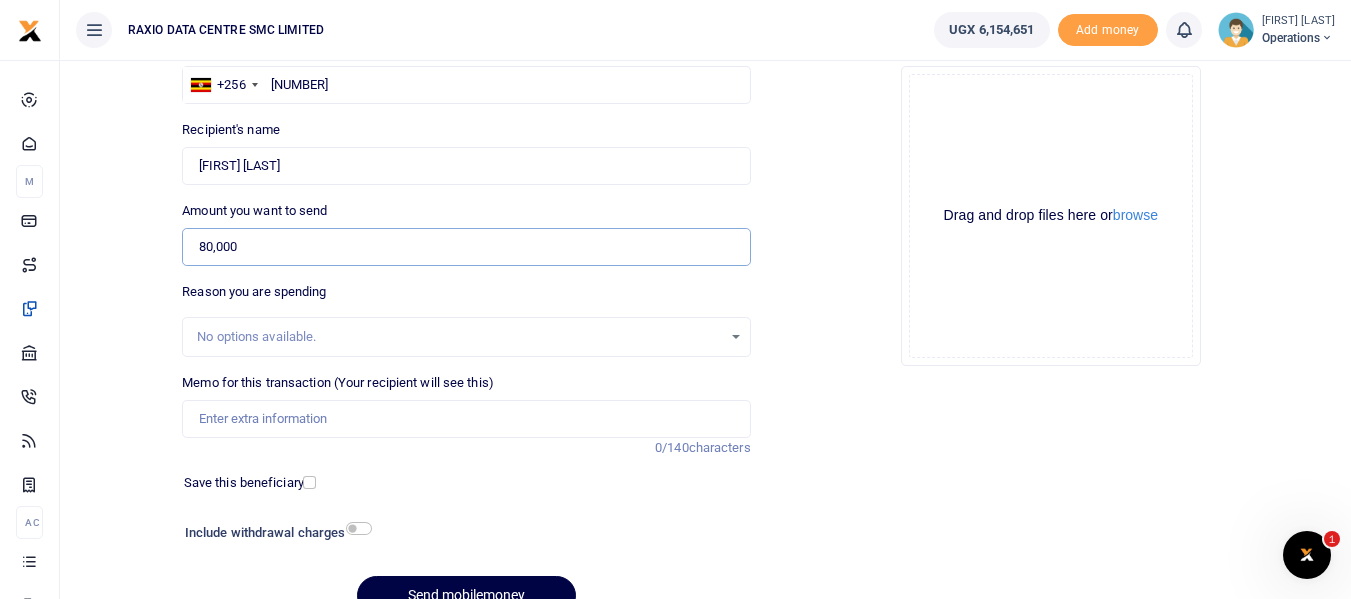 type on "80,000" 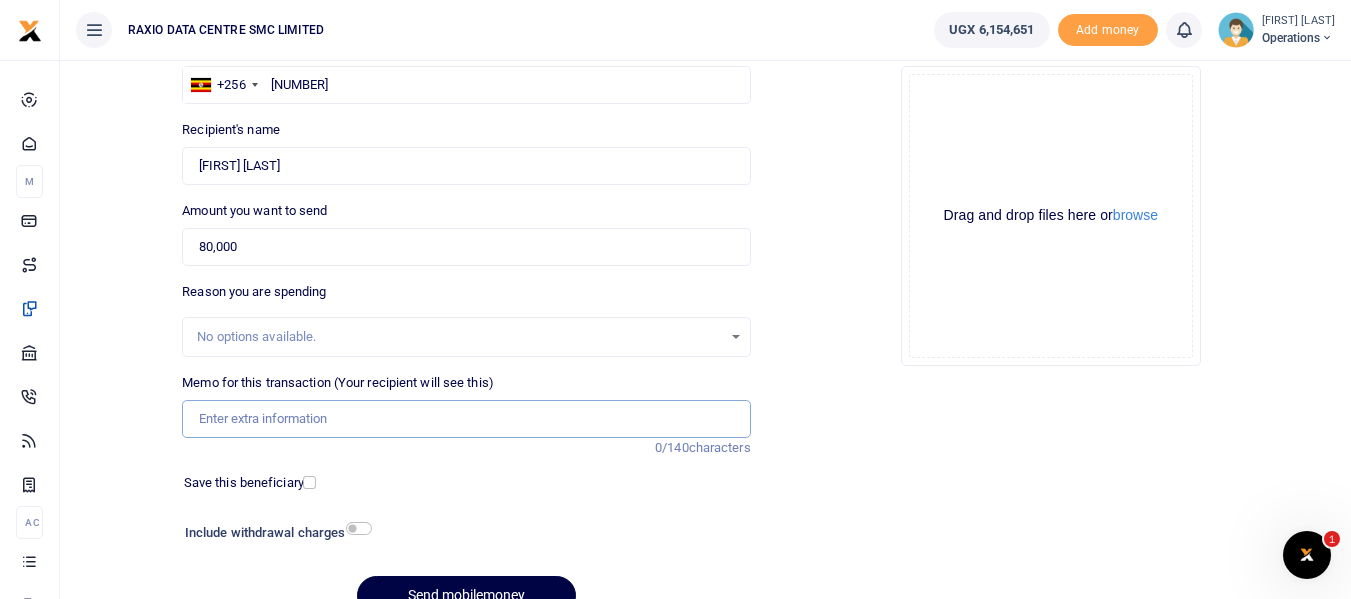 click on "Memo for this transaction (Your recipient will see this)" at bounding box center (466, 419) 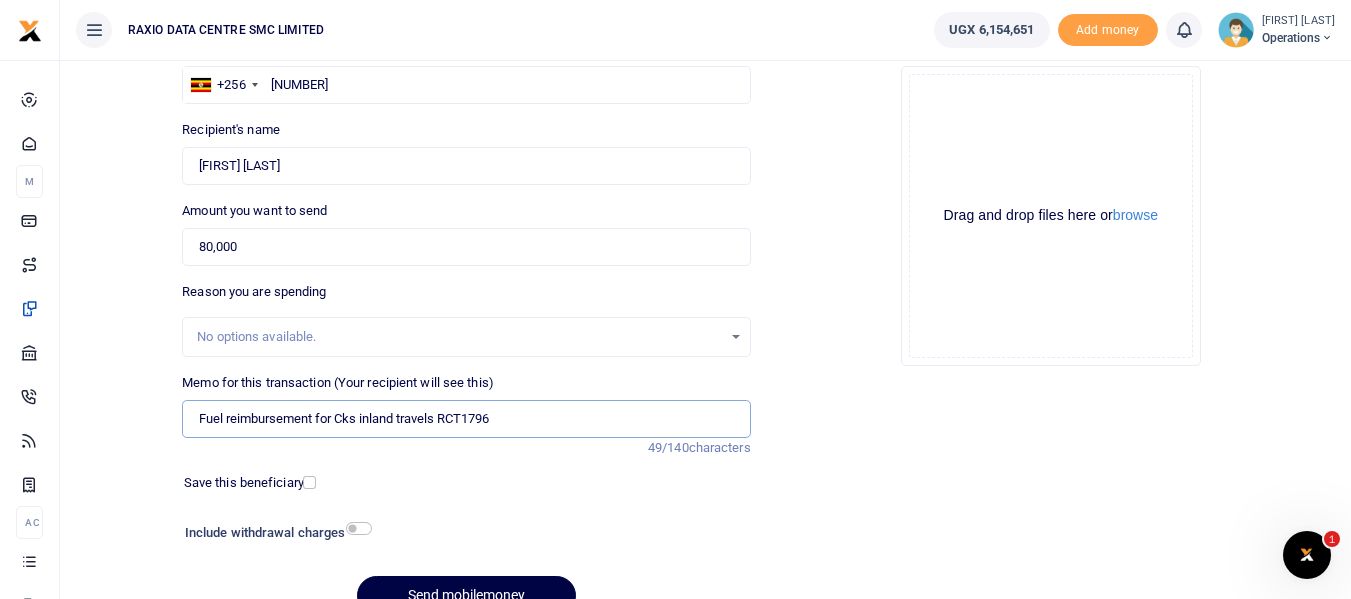 click on "Fuel reimbursement for Cks inland travels RCT1796" at bounding box center [466, 419] 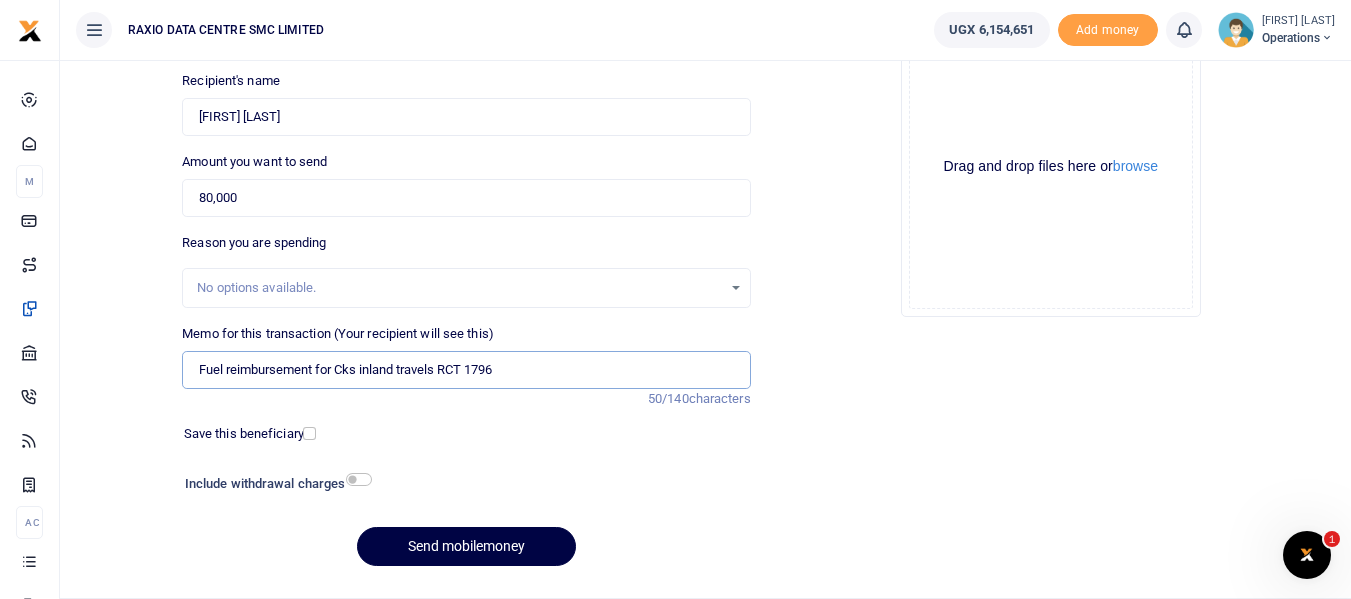 scroll, scrollTop: 267, scrollLeft: 0, axis: vertical 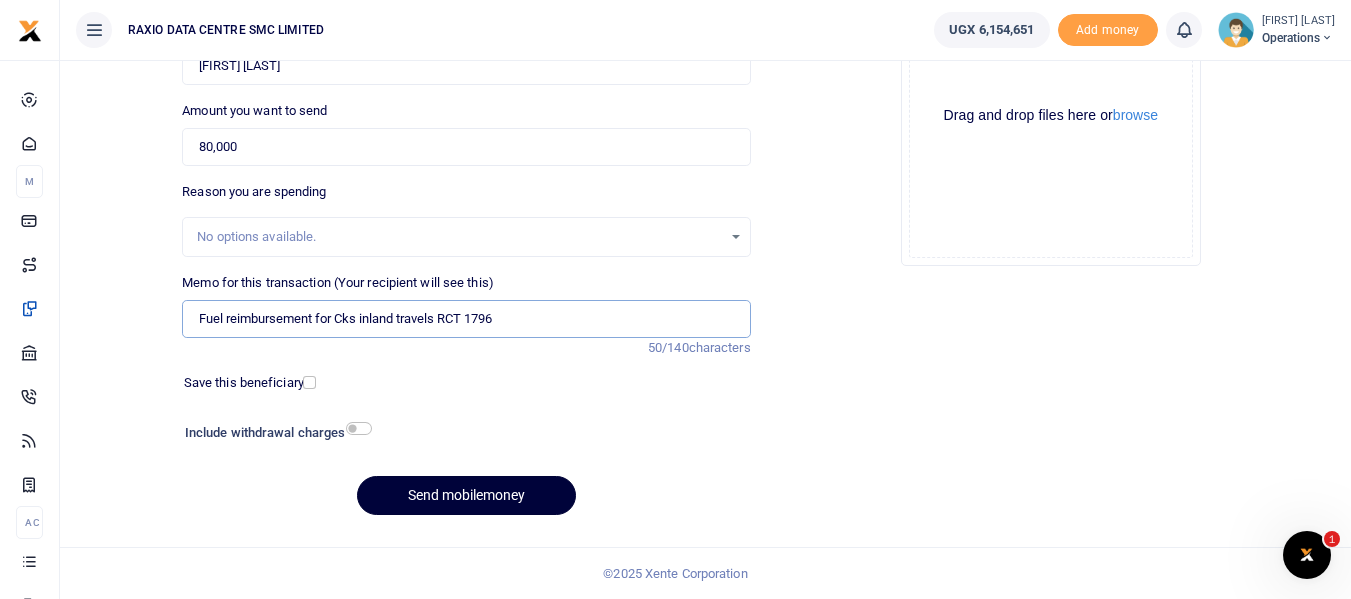 type on "Fuel reimbursement for Cks inland travels RCT 1796" 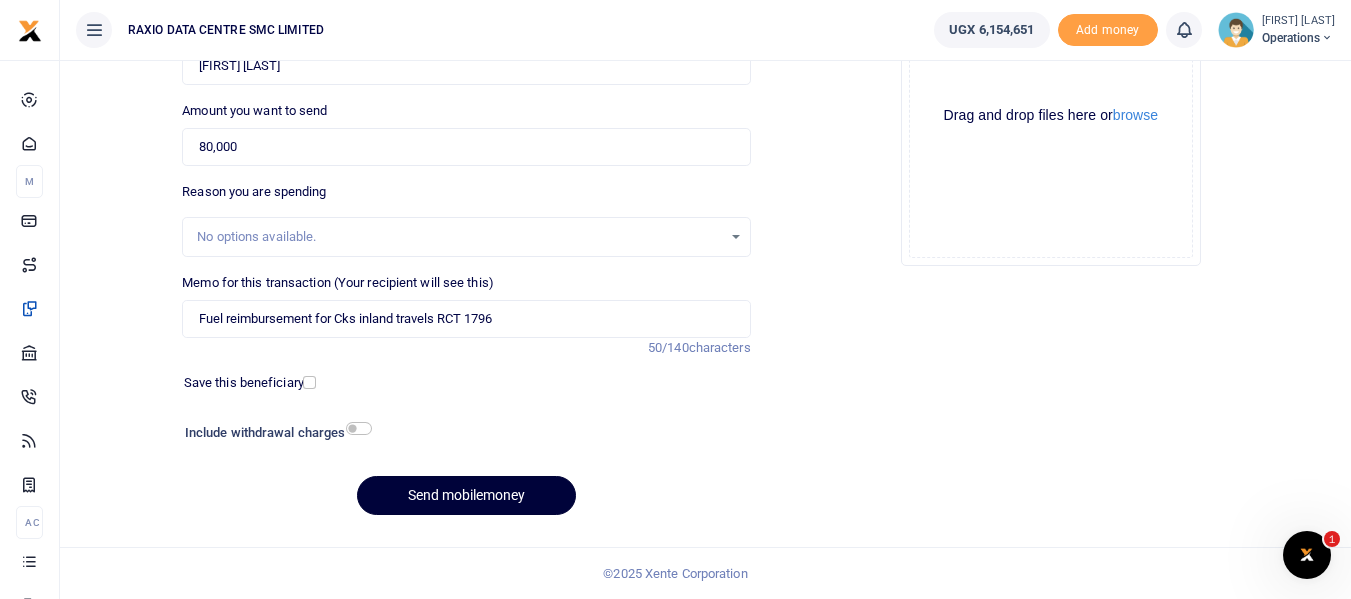 click on "Send mobilemoney" at bounding box center [466, 495] 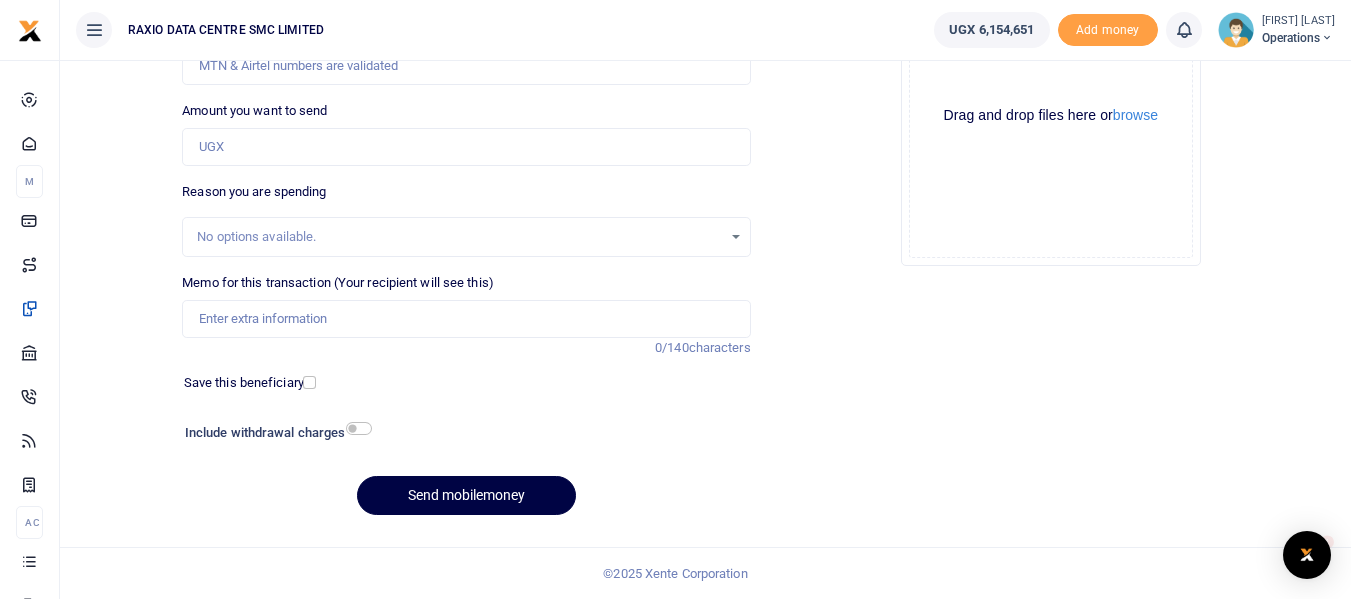 scroll, scrollTop: 0, scrollLeft: 0, axis: both 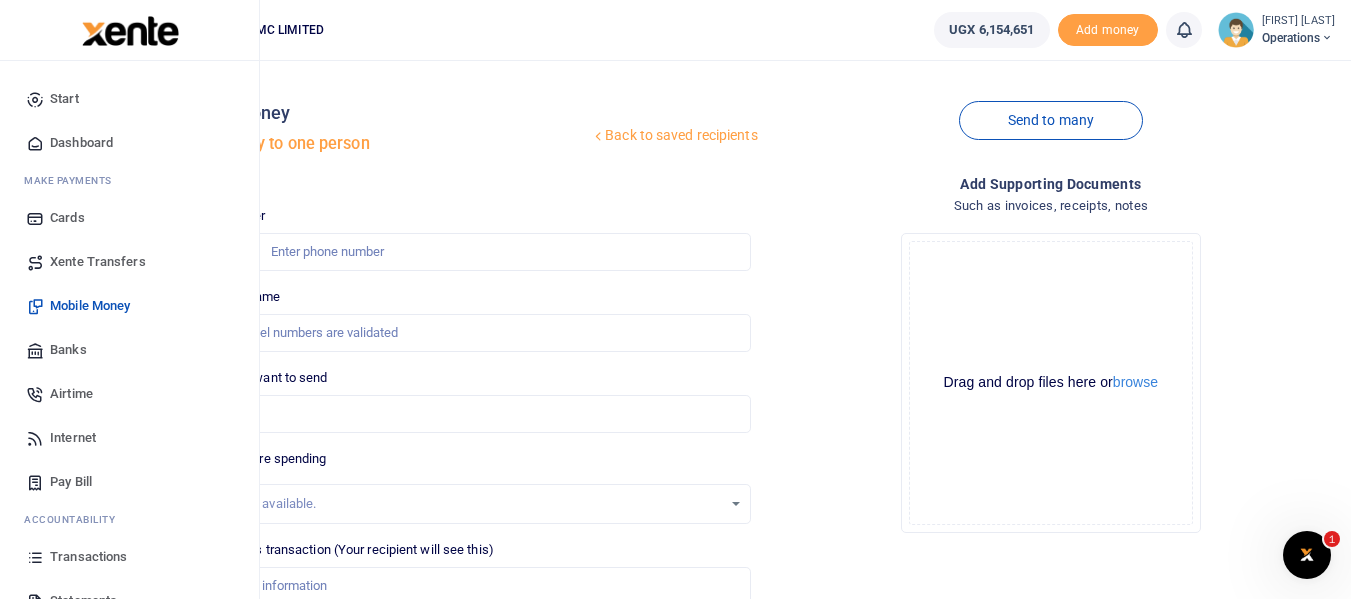 click on "Xente Transfers" at bounding box center [98, 262] 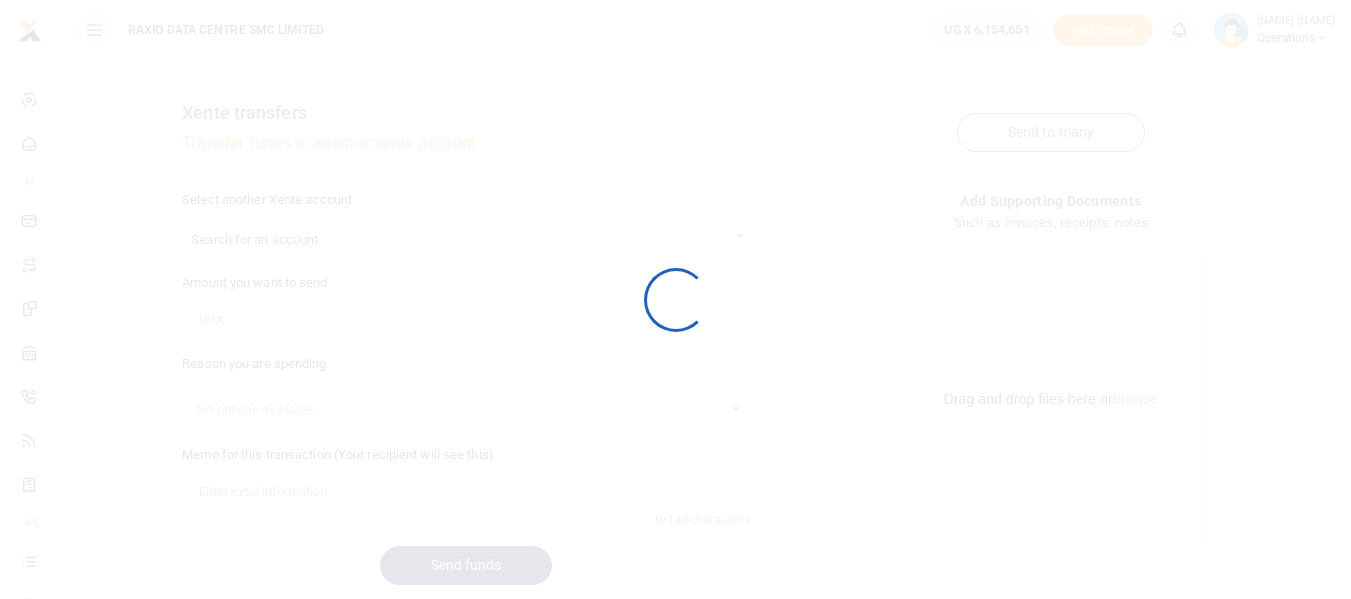 scroll, scrollTop: 0, scrollLeft: 0, axis: both 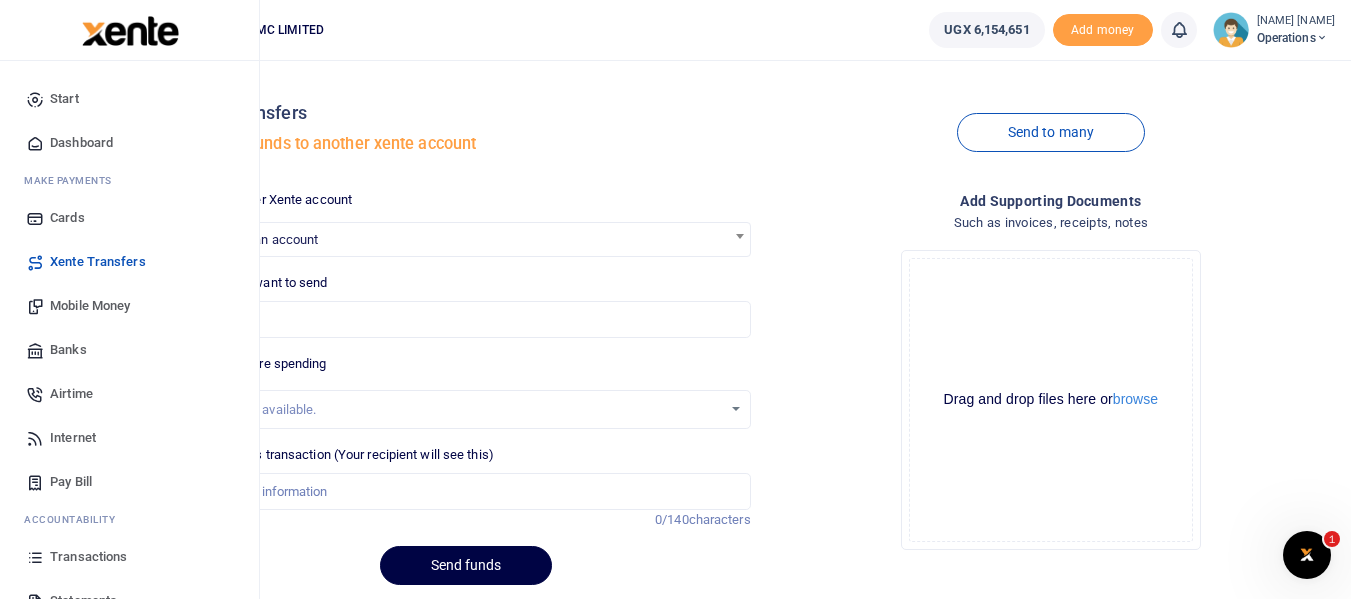 click on "Transactions" at bounding box center [129, 557] 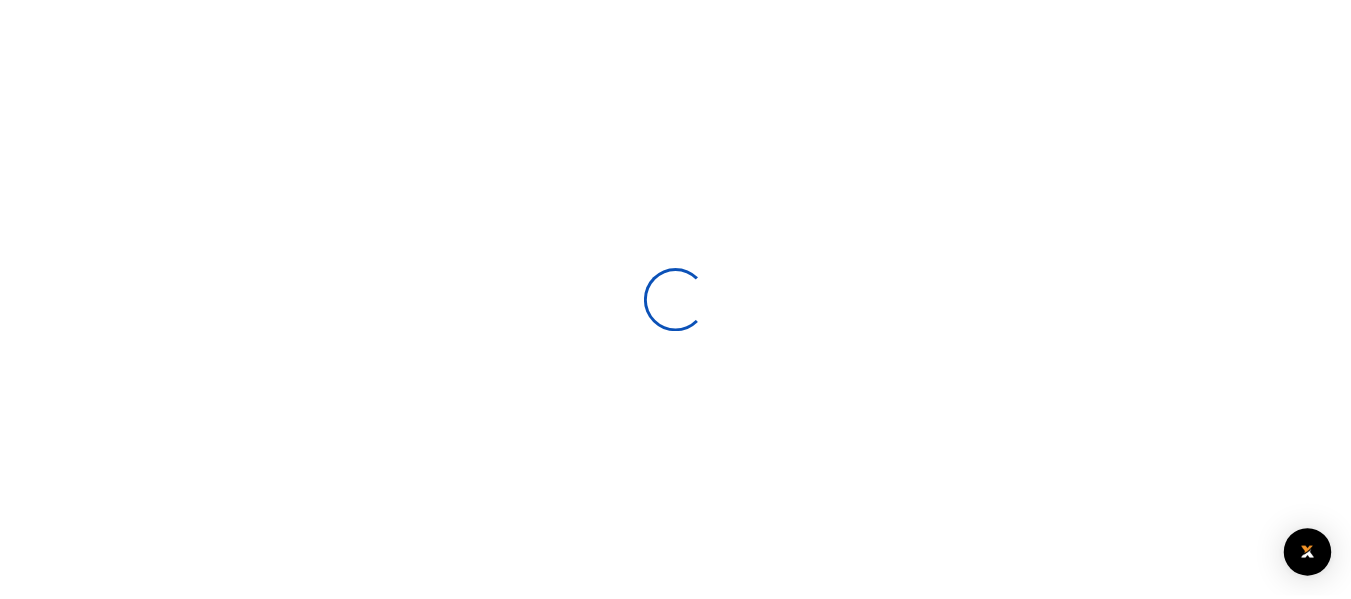 scroll, scrollTop: 0, scrollLeft: 0, axis: both 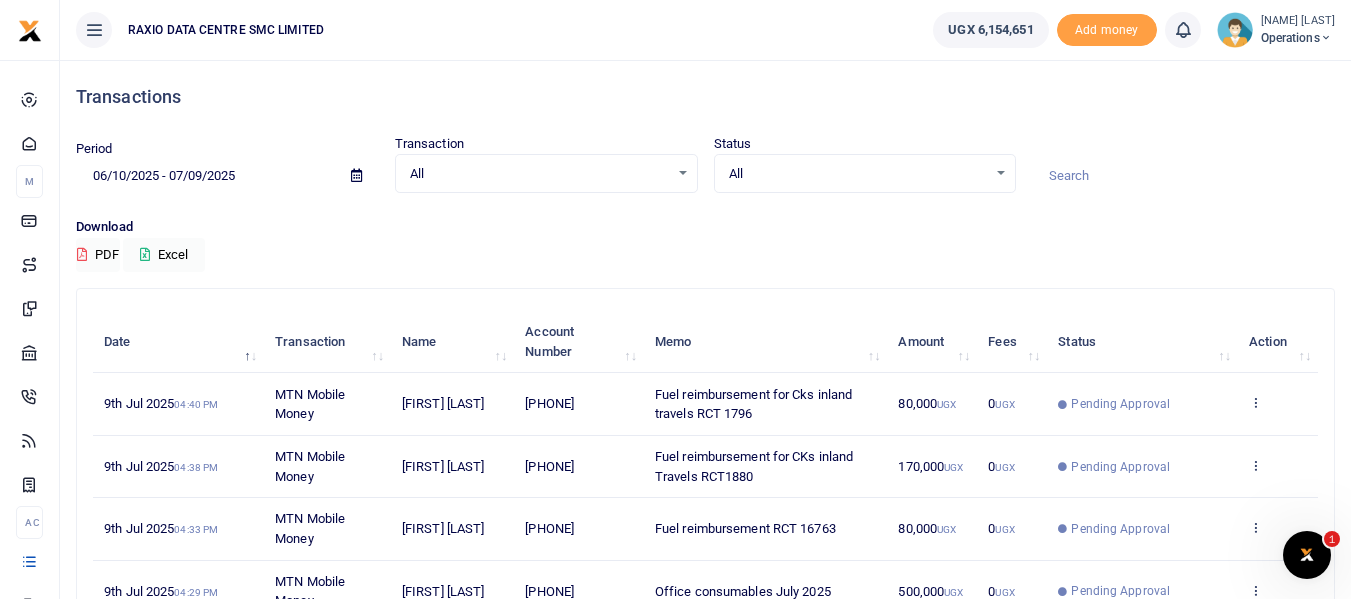 click on "06/10/2025 - 07/09/2025" at bounding box center [205, 176] 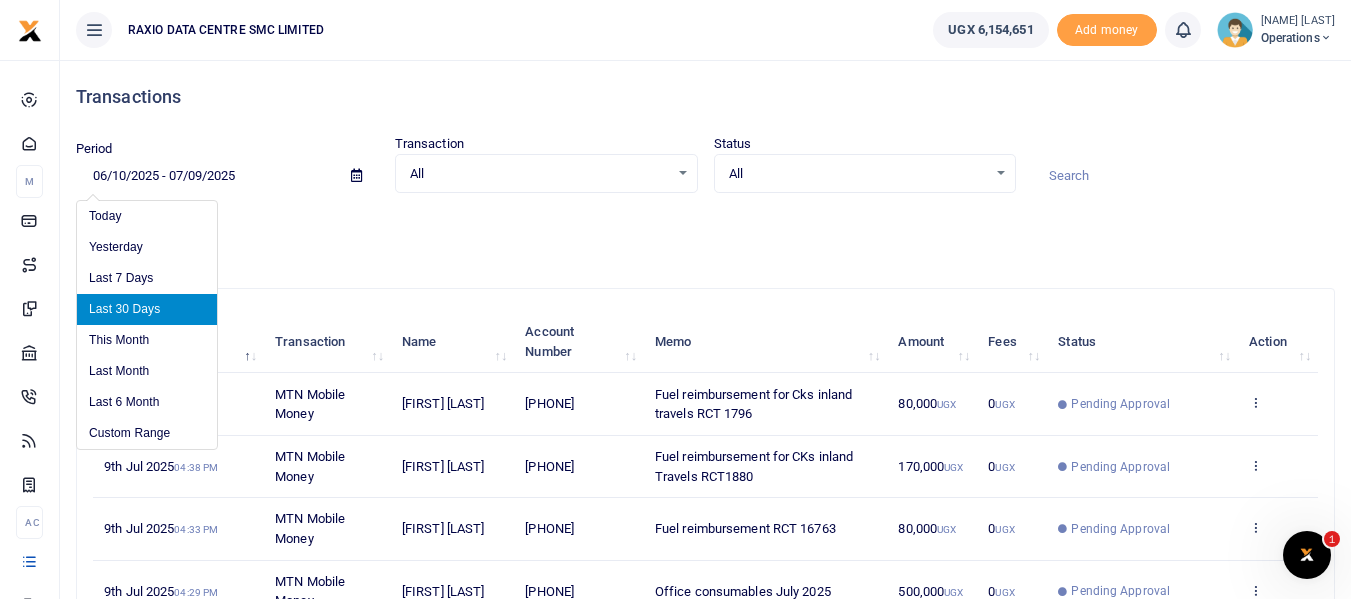 click on "06/10/2025 - 07/09/2025" at bounding box center (205, 176) 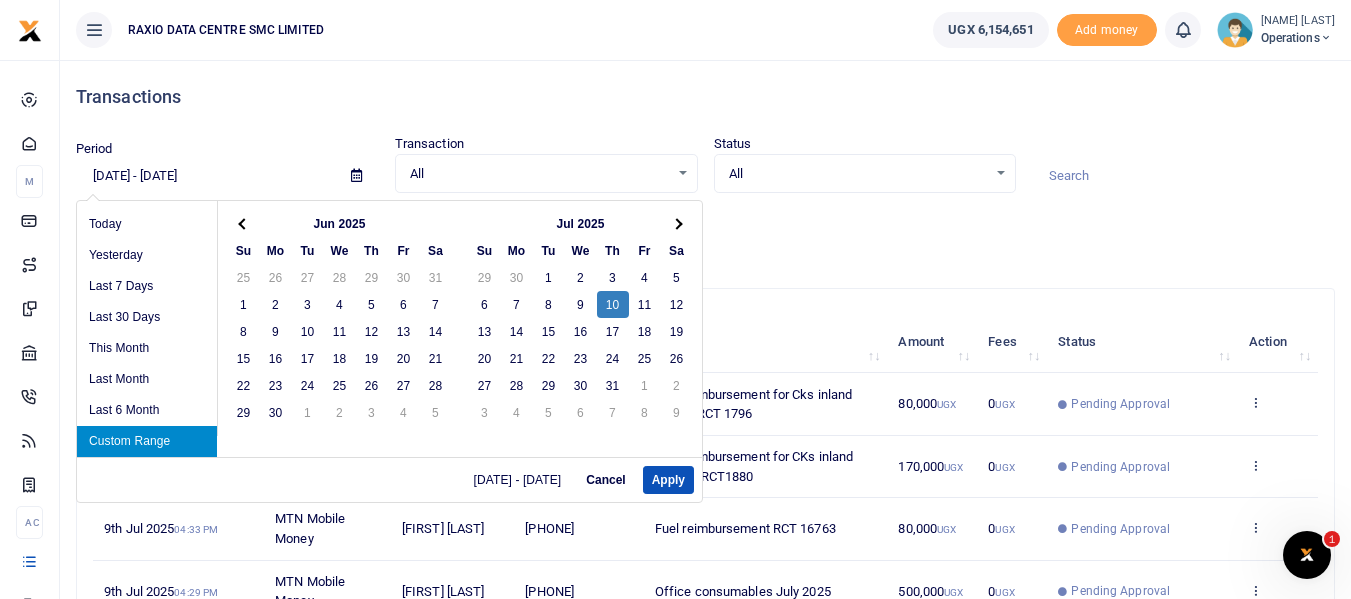 click on "[DATE] - [DATE]" at bounding box center (205, 176) 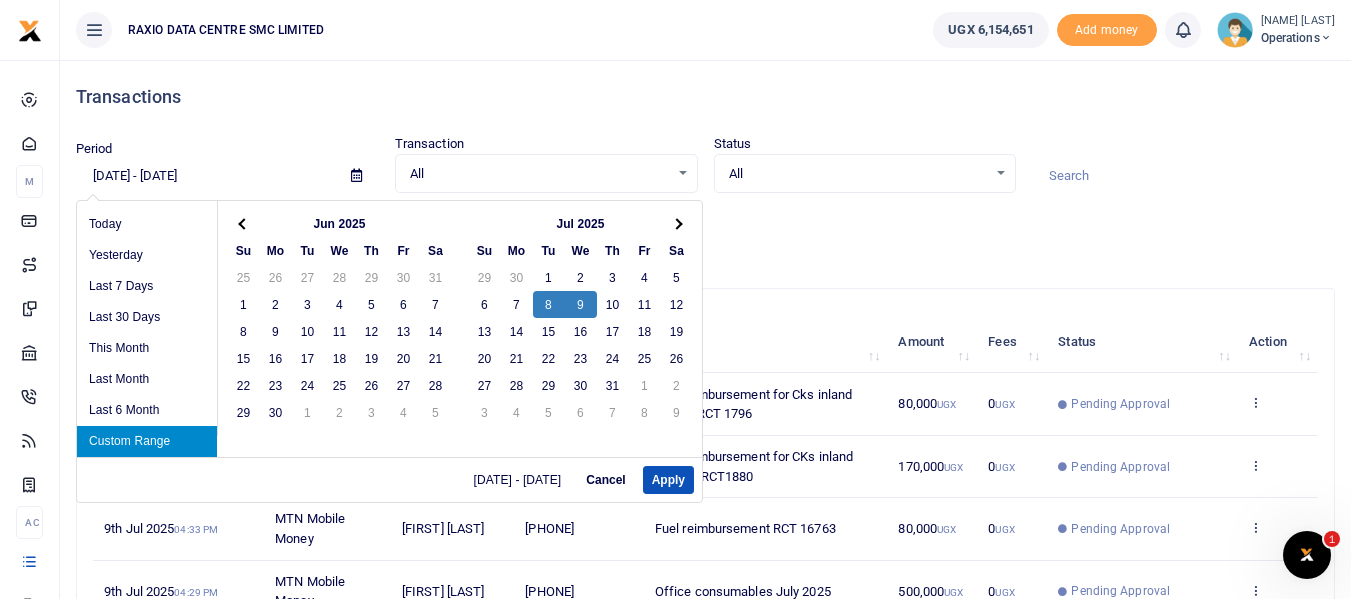 click on "[DATE] - [DATE]" at bounding box center (205, 176) 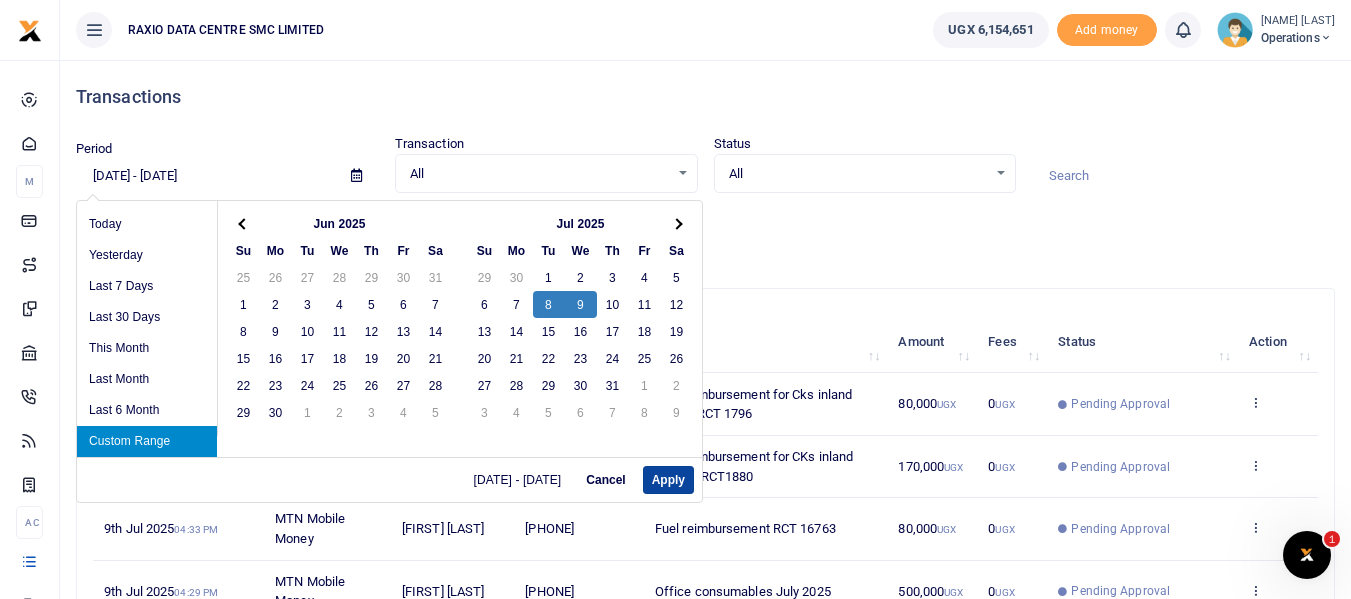 type on "[DATE] - [DATE]" 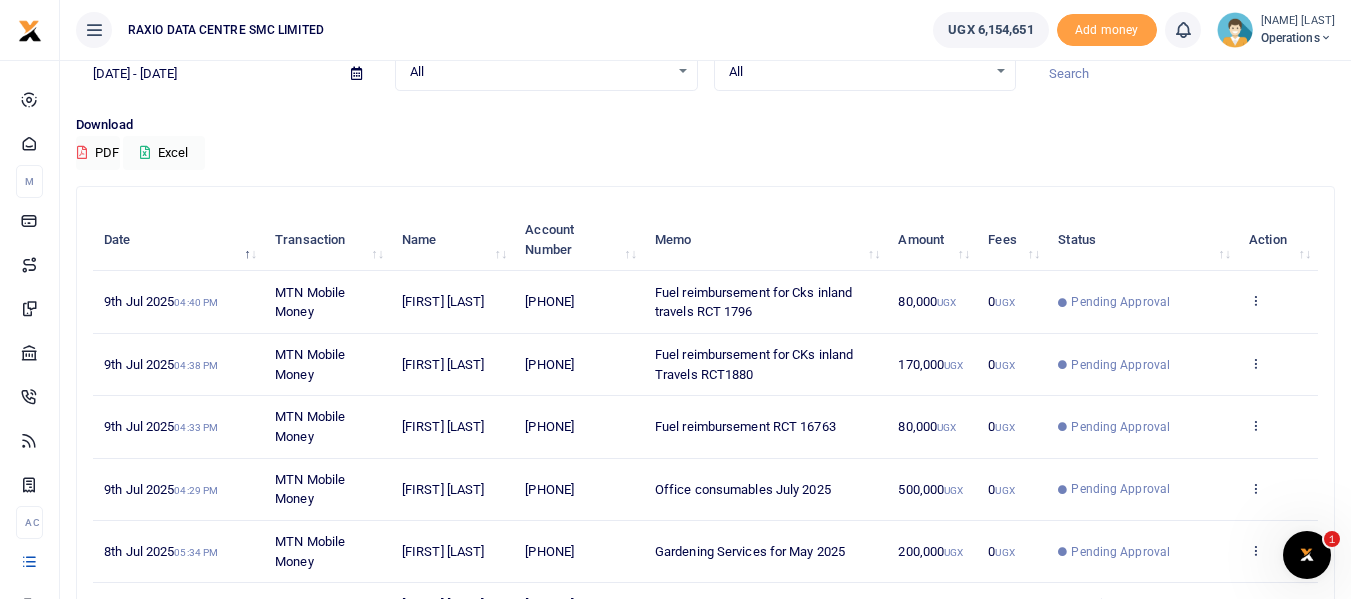 scroll, scrollTop: 0, scrollLeft: 0, axis: both 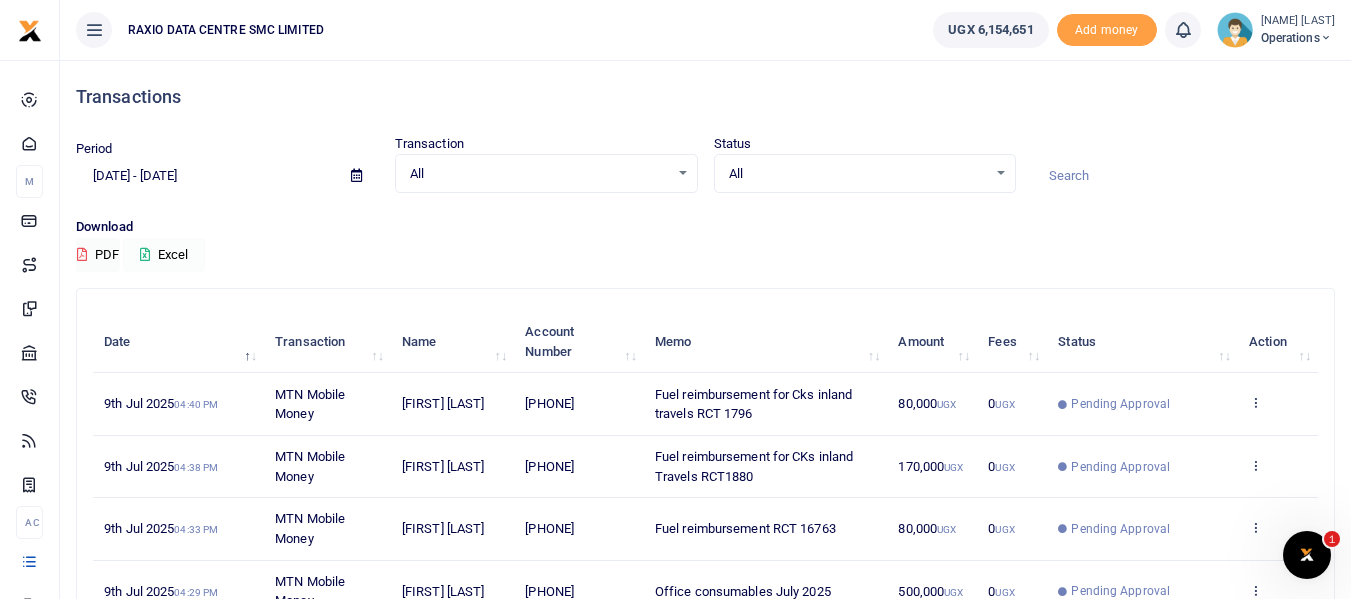 click on "Excel" at bounding box center [164, 255] 